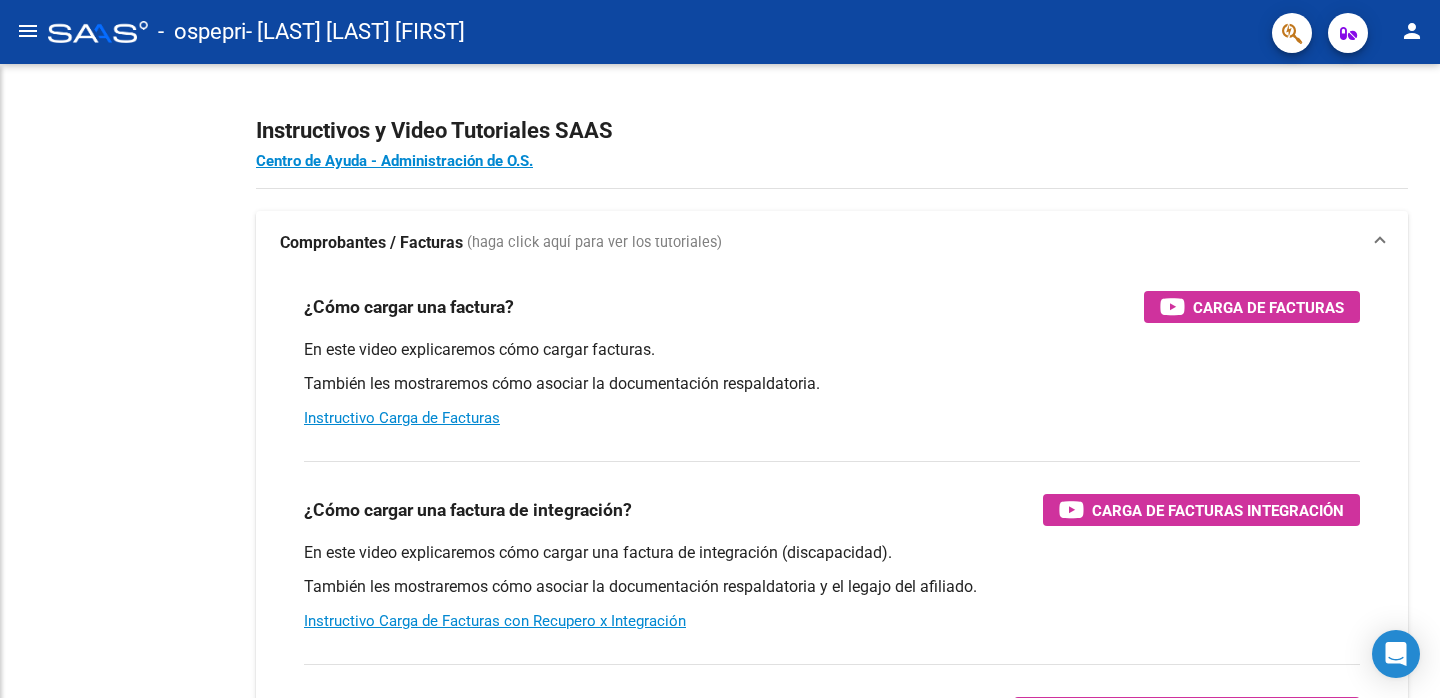scroll, scrollTop: 0, scrollLeft: 0, axis: both 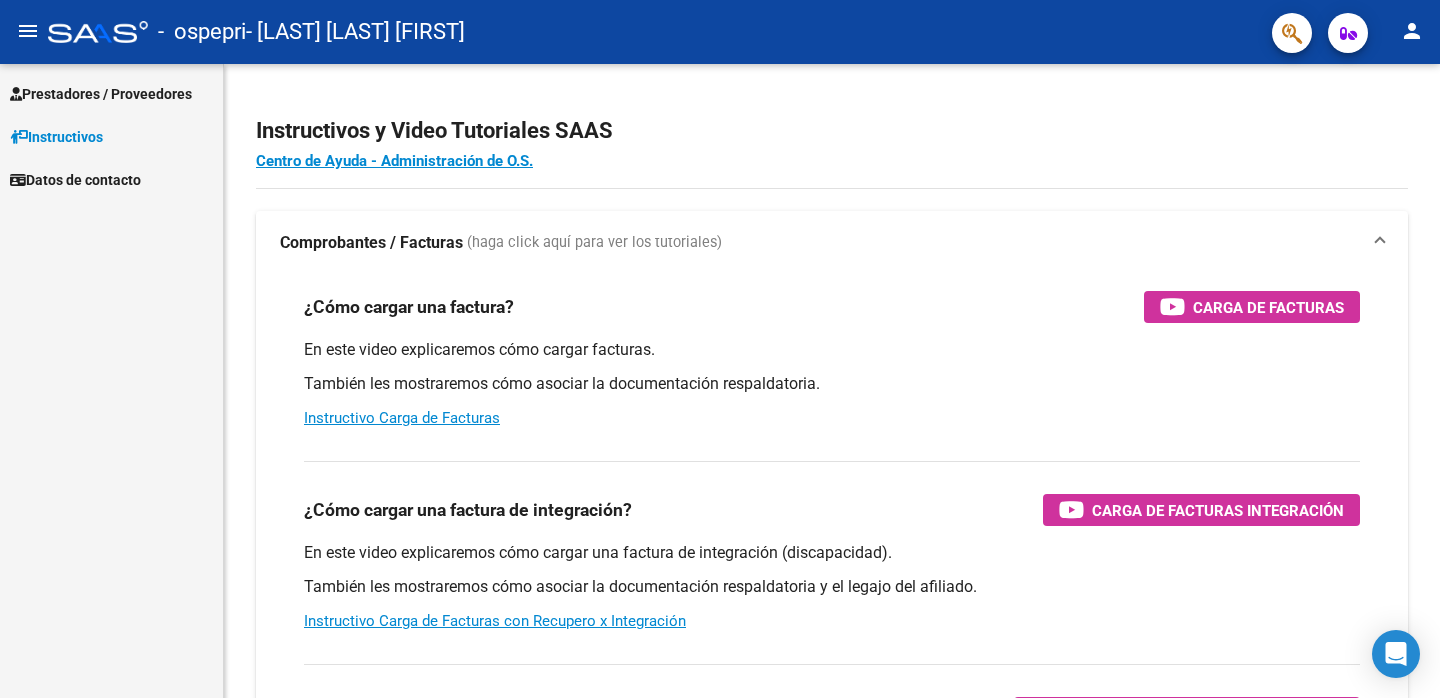 click on "Prestadores / Proveedores" at bounding box center [101, 94] 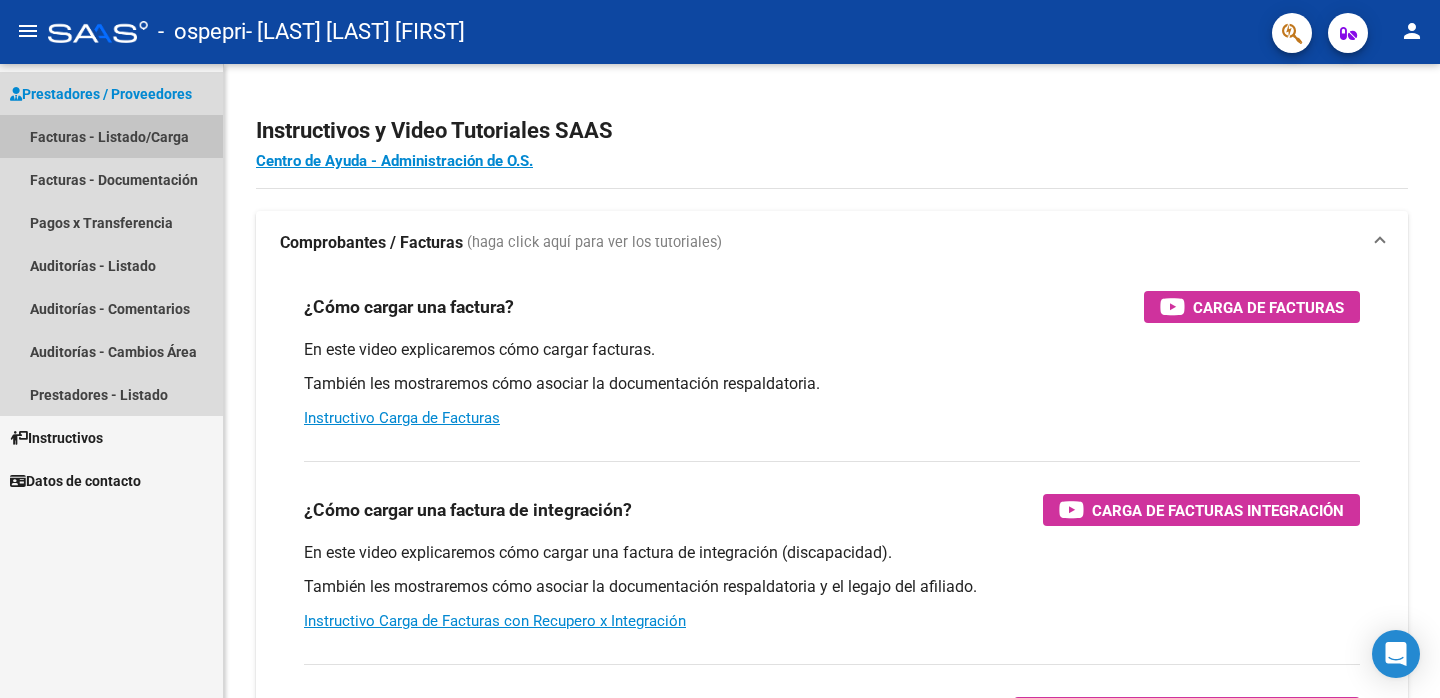 click on "Facturas - Listado/Carga" at bounding box center (111, 136) 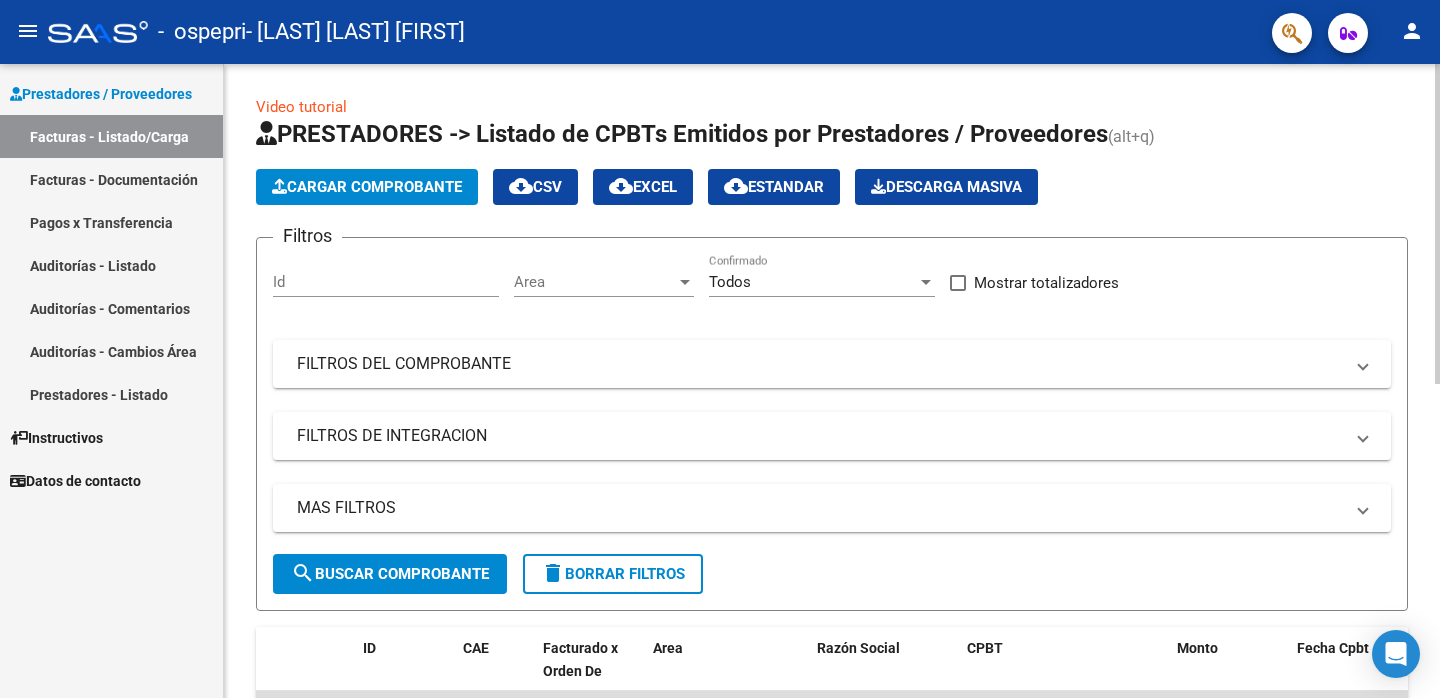 click on "Cargar Comprobante" 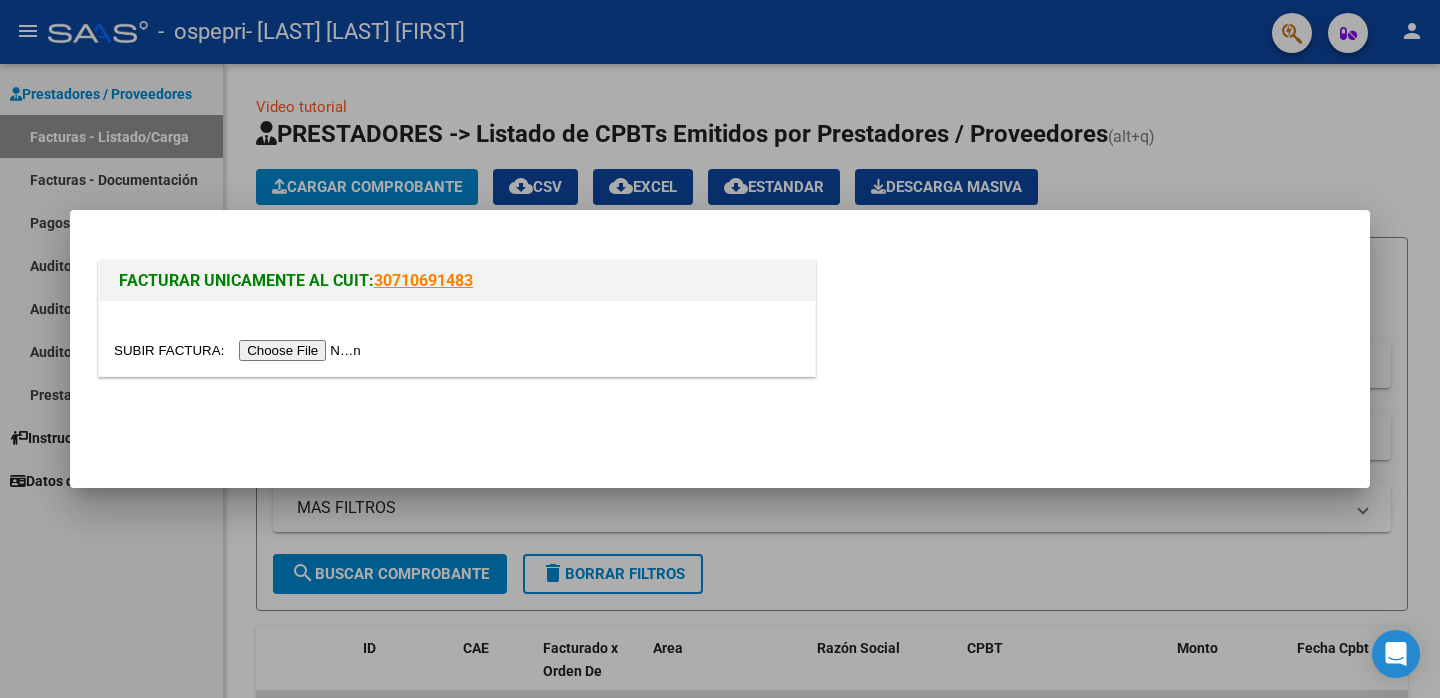 click at bounding box center [720, 349] 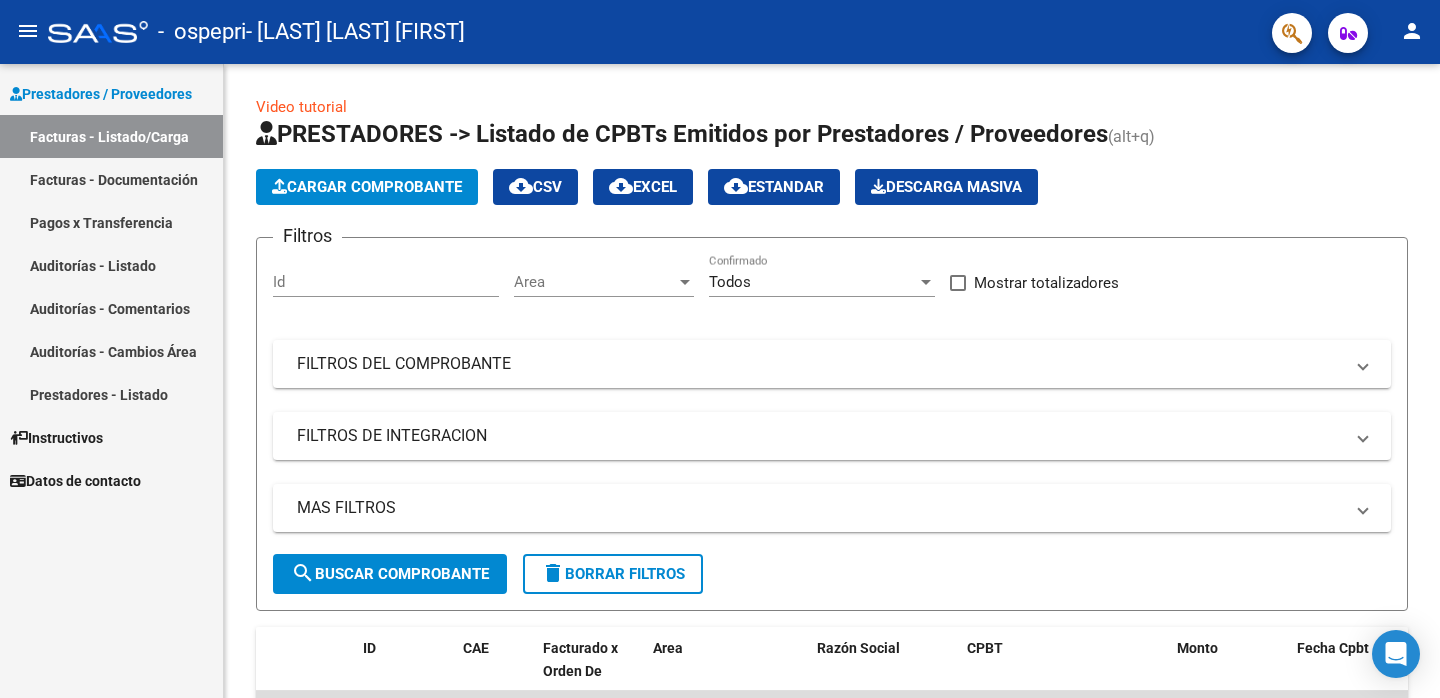 click on "Instructivos" at bounding box center [56, 438] 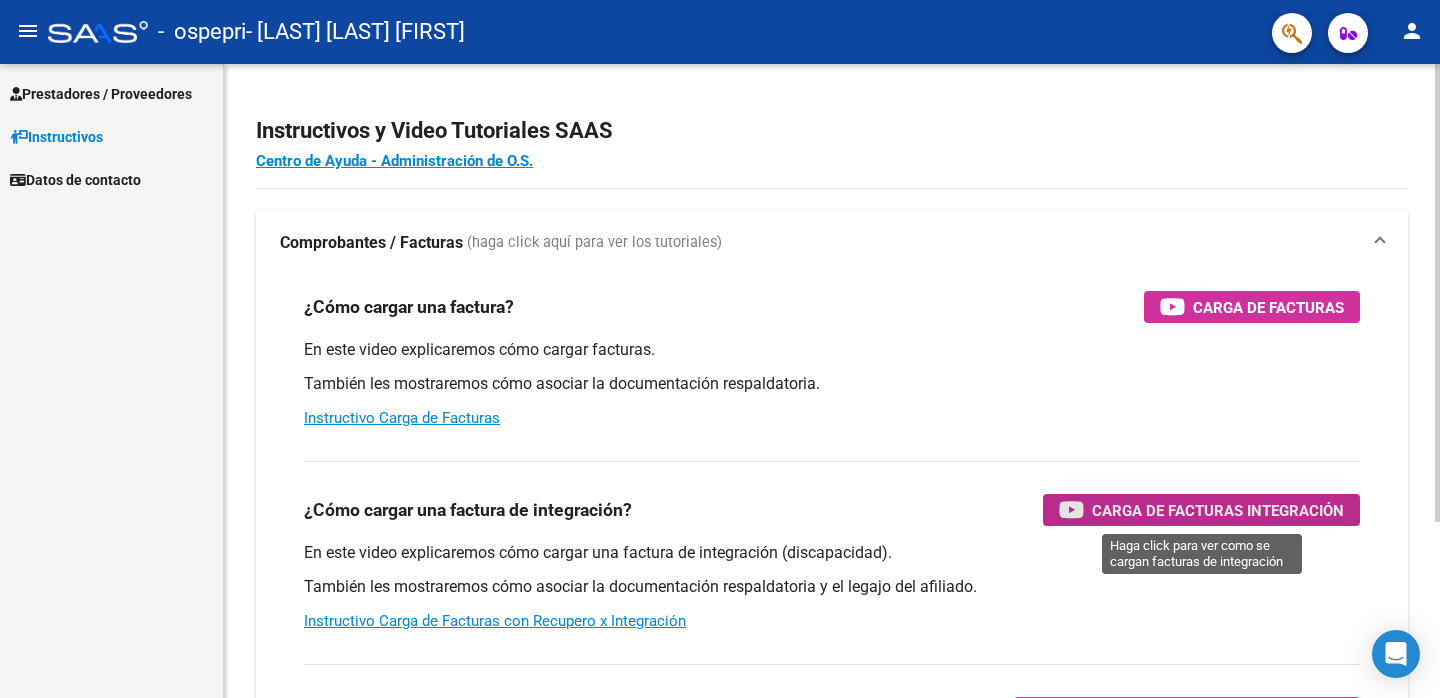 click on "Carga de Facturas Integración" at bounding box center [1218, 510] 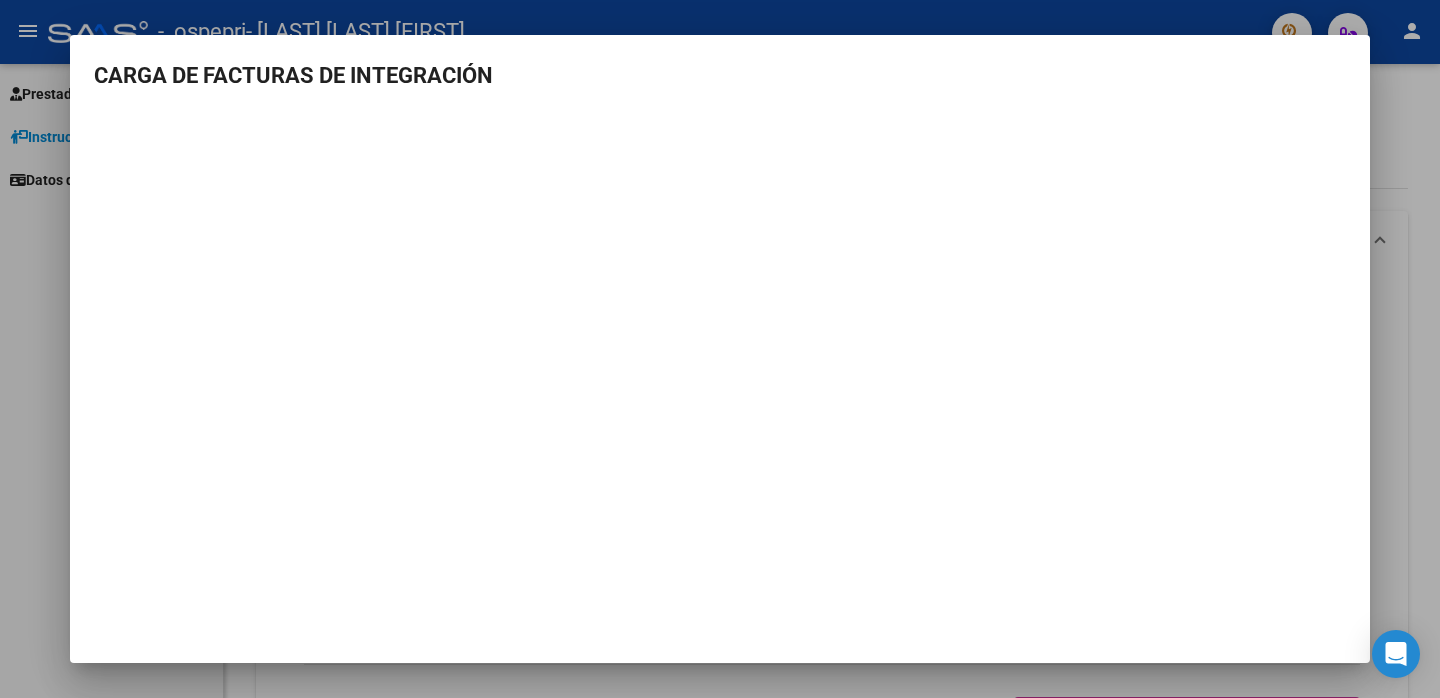 click at bounding box center (720, 349) 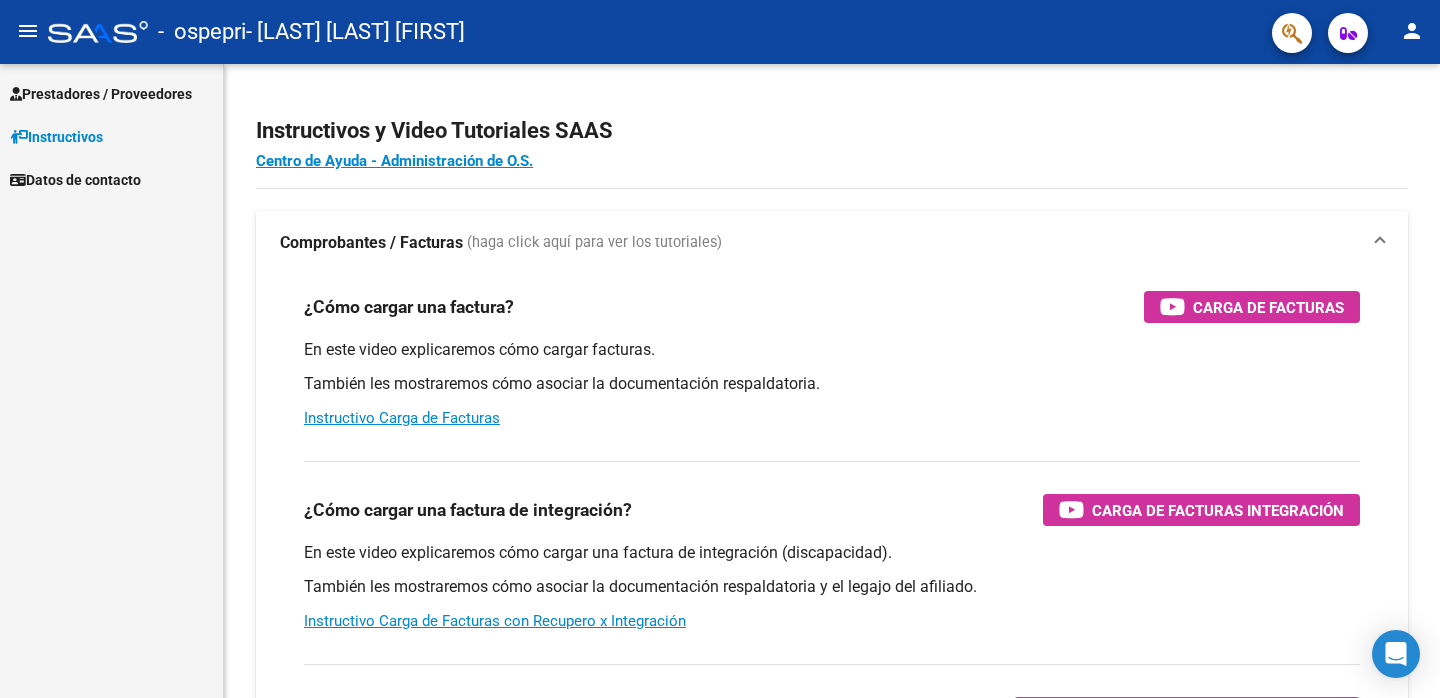 click on "Prestadores / Proveedores" at bounding box center [101, 94] 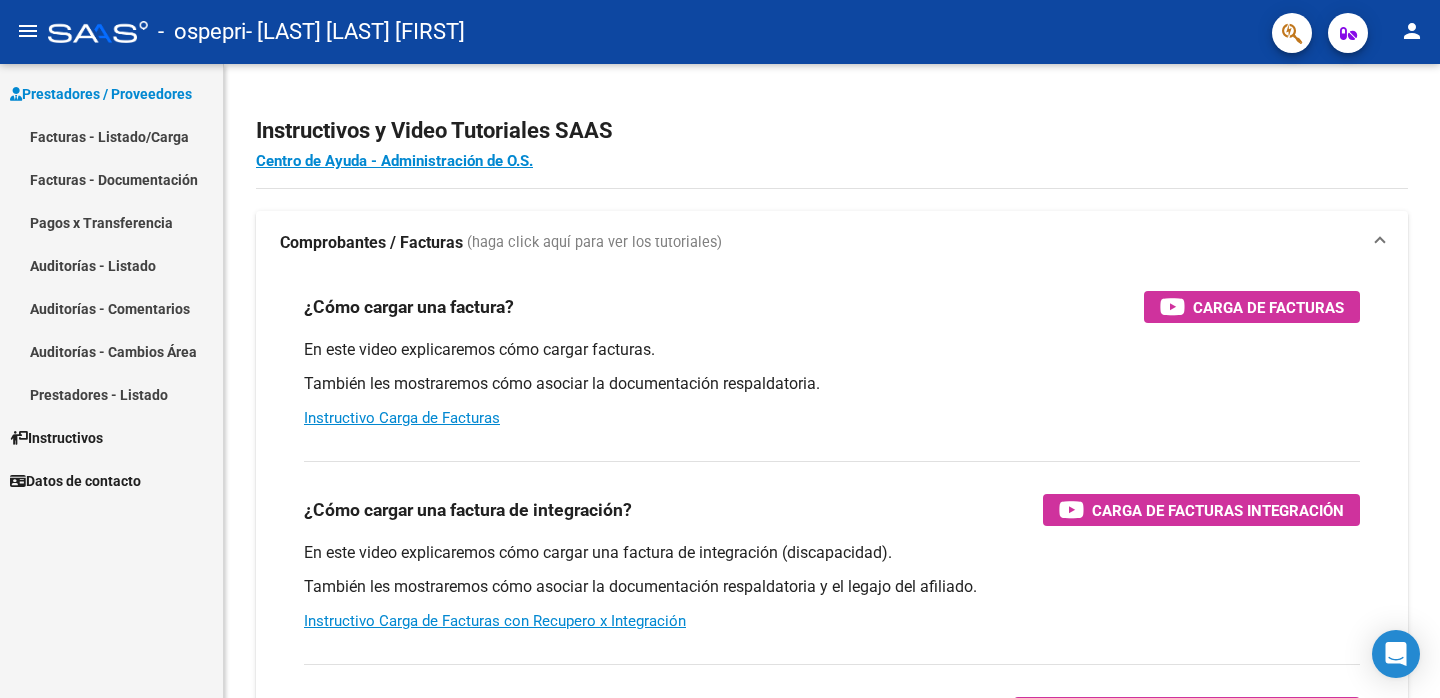 click on "Facturas - Listado/Carga" at bounding box center (111, 136) 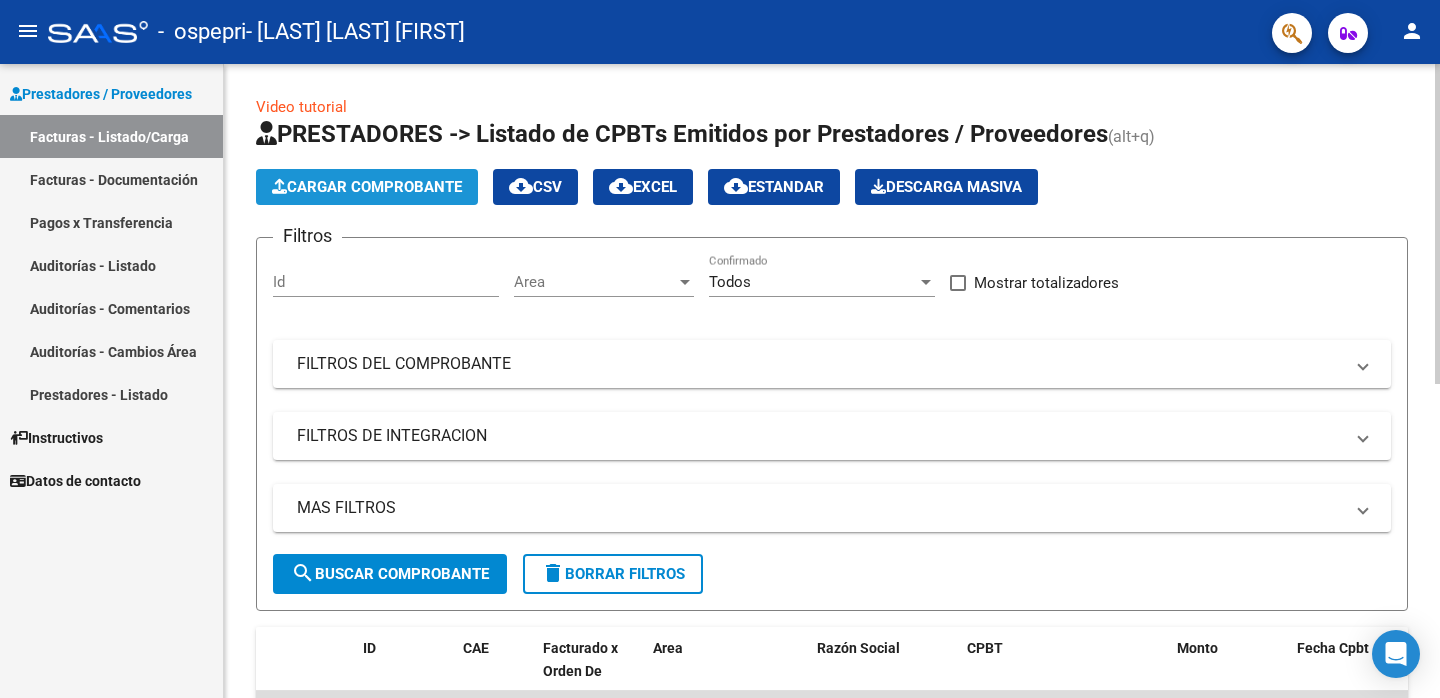 click on "Cargar Comprobante" 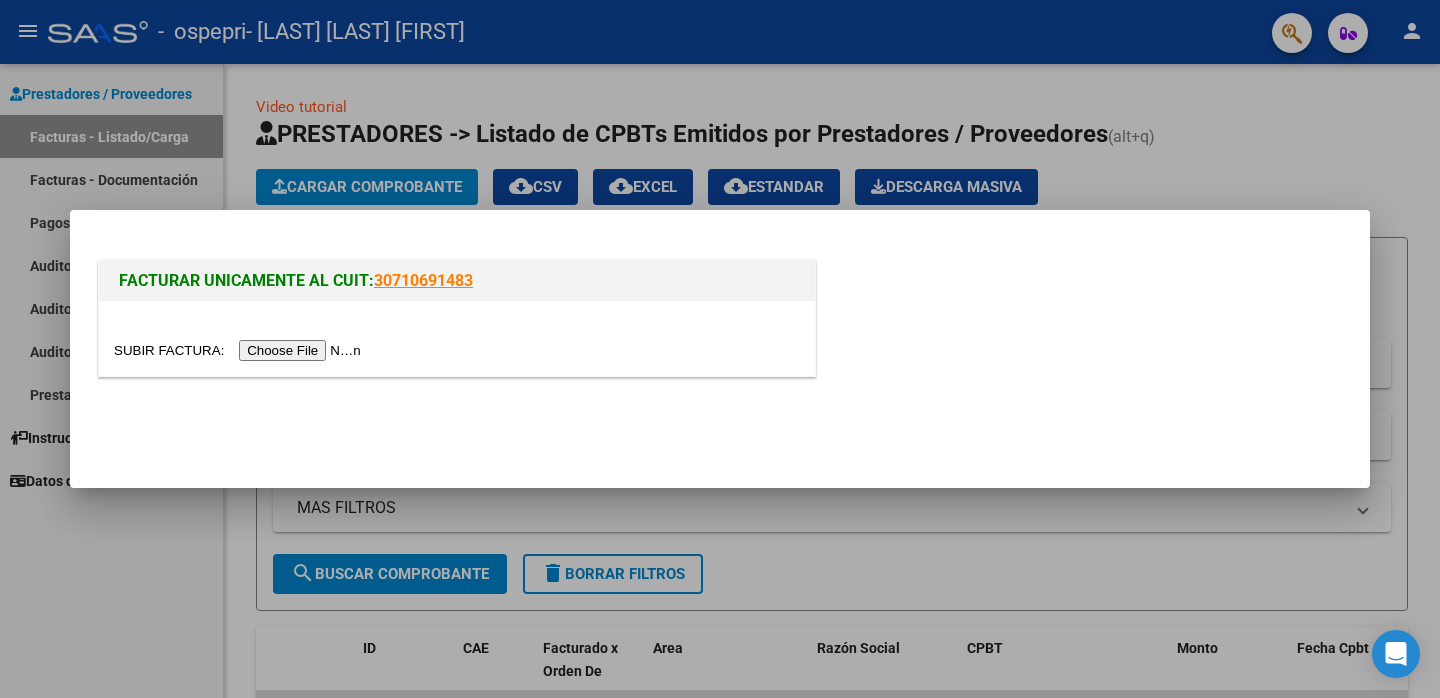 click at bounding box center [240, 350] 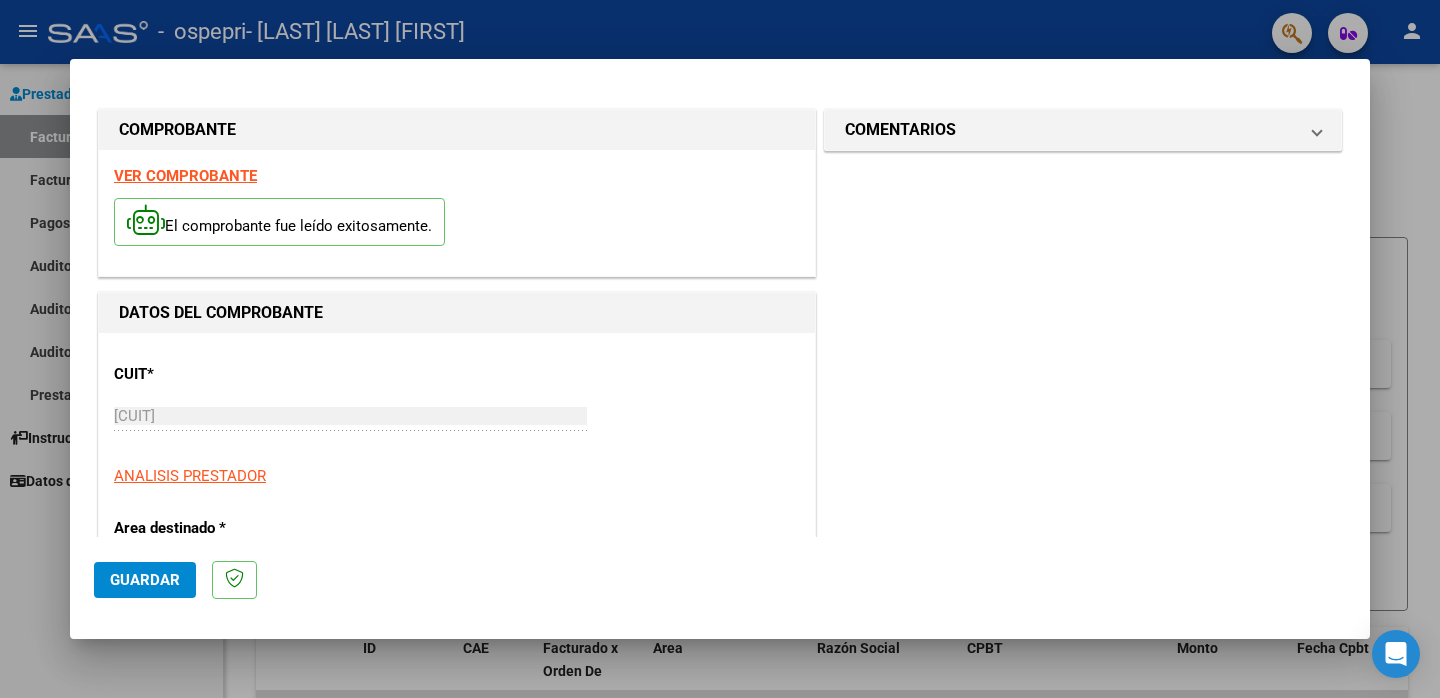 click on "Guardar" 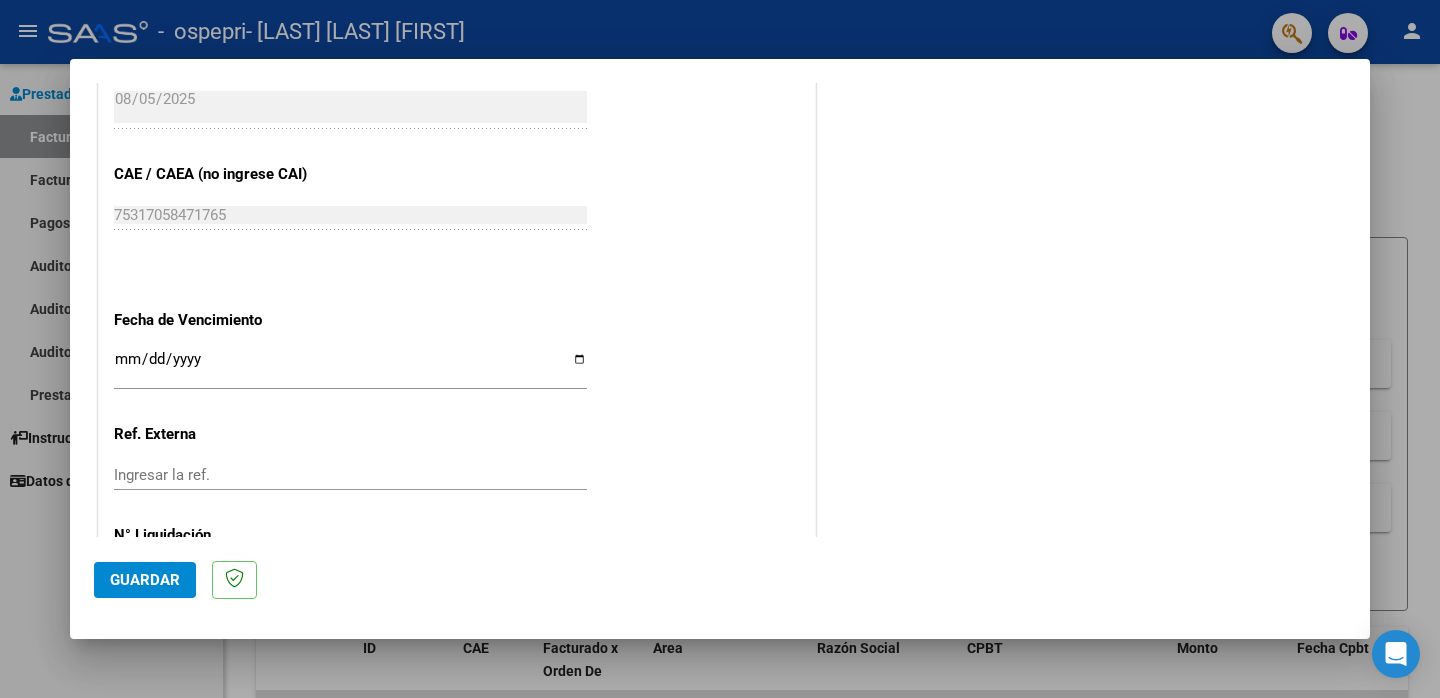 scroll, scrollTop: 1234, scrollLeft: 0, axis: vertical 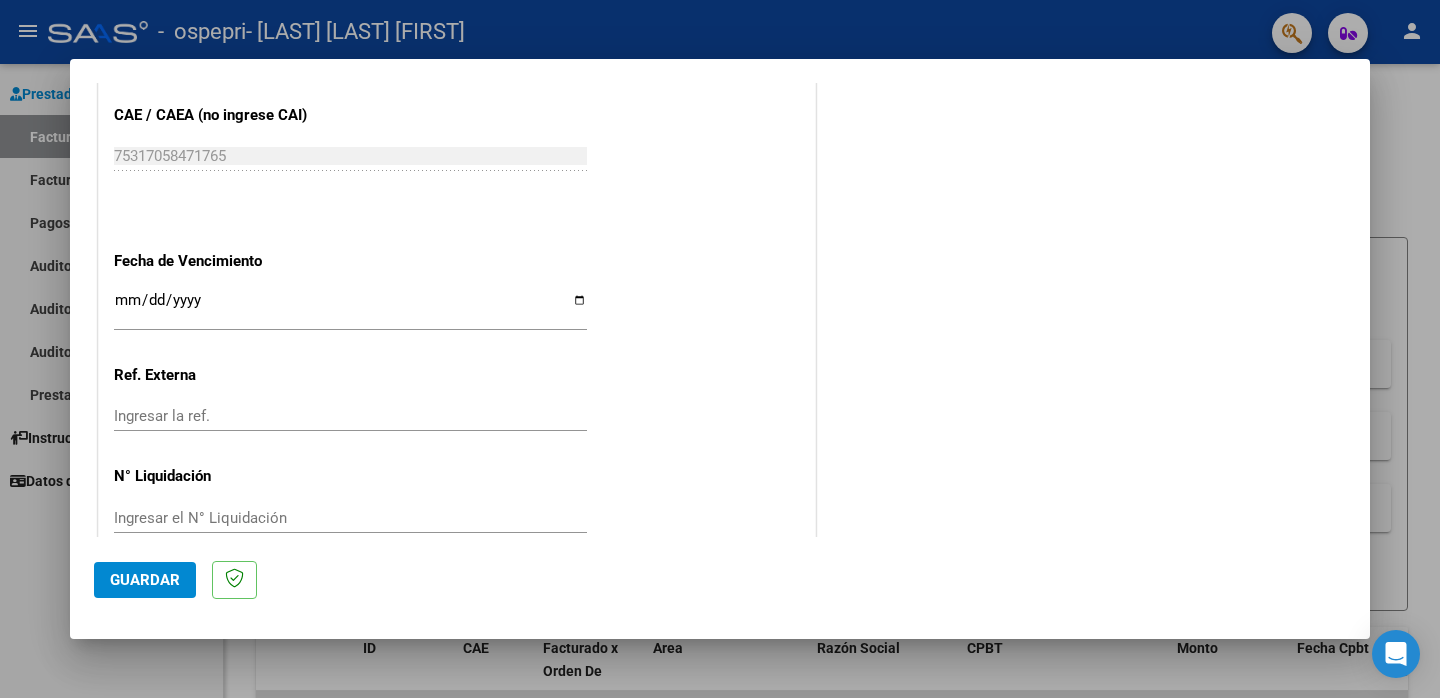 drag, startPoint x: 156, startPoint y: 511, endPoint x: 337, endPoint y: 454, distance: 189.76302 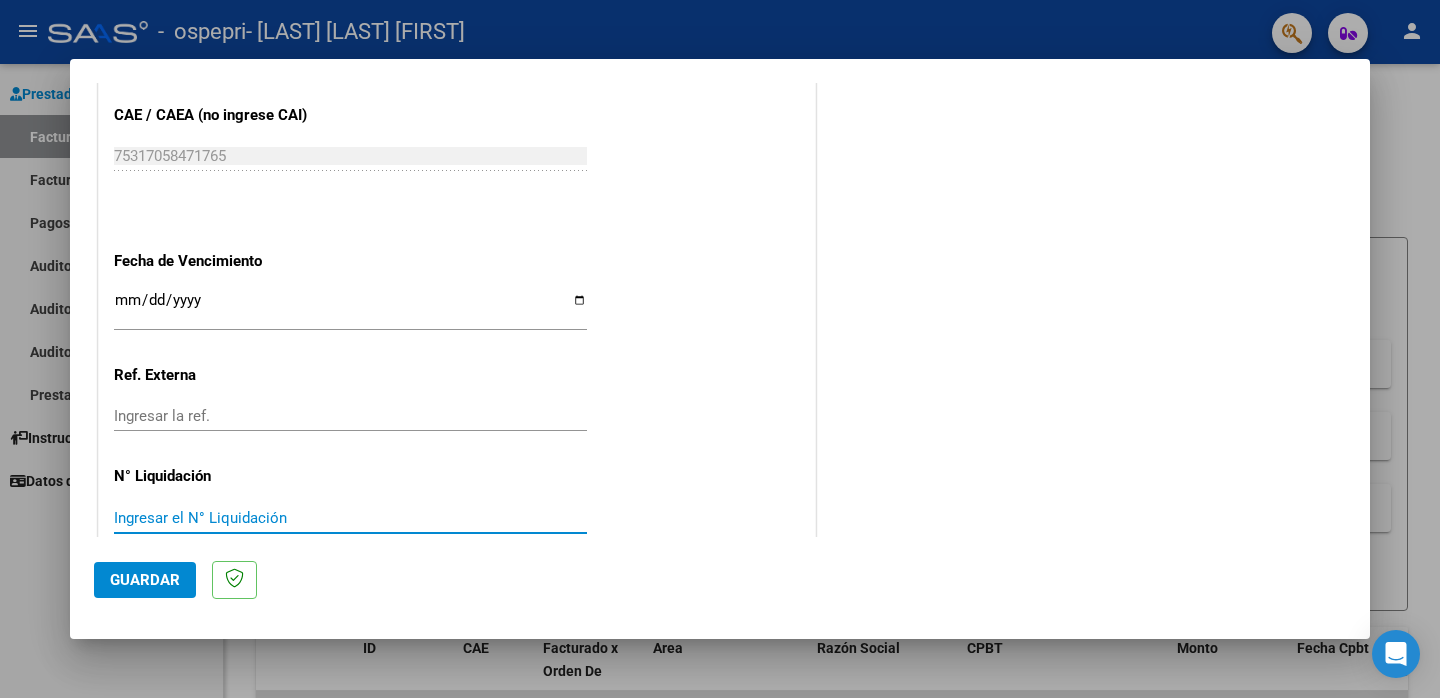 paste on "53.970009" 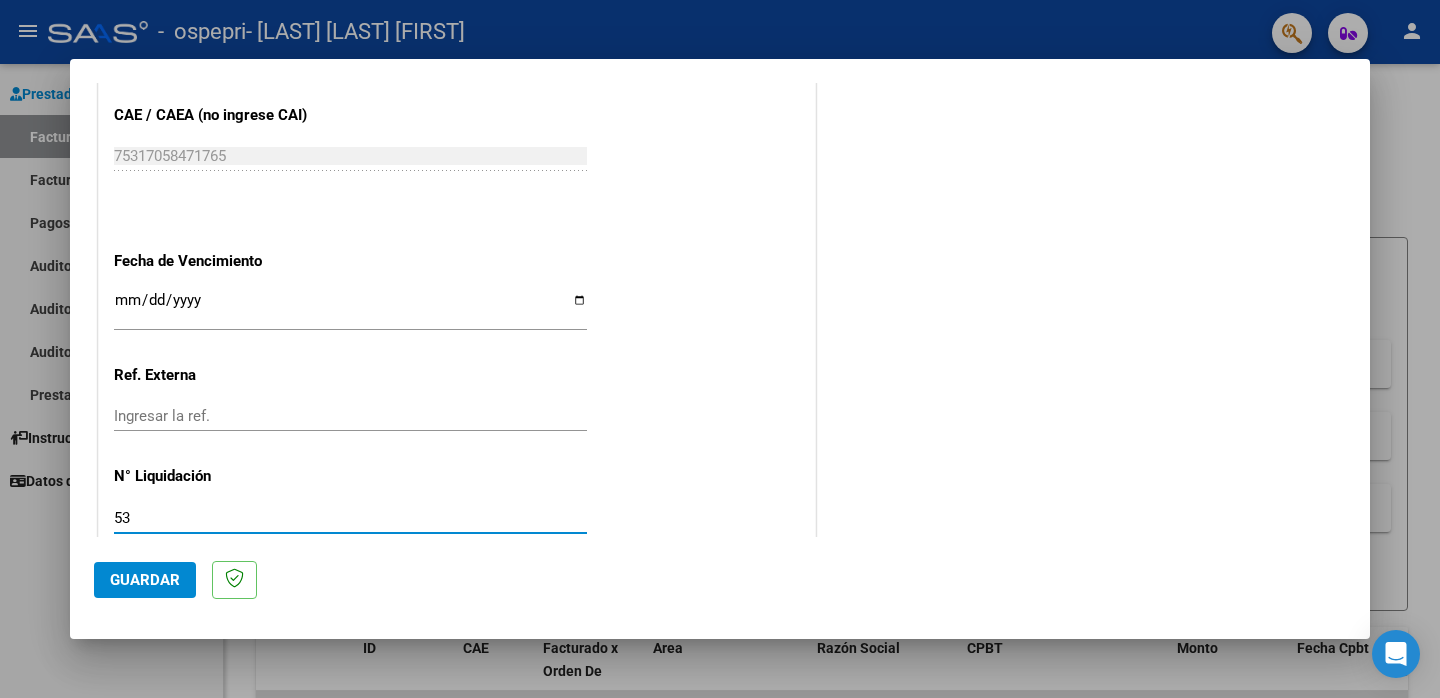 type on "5" 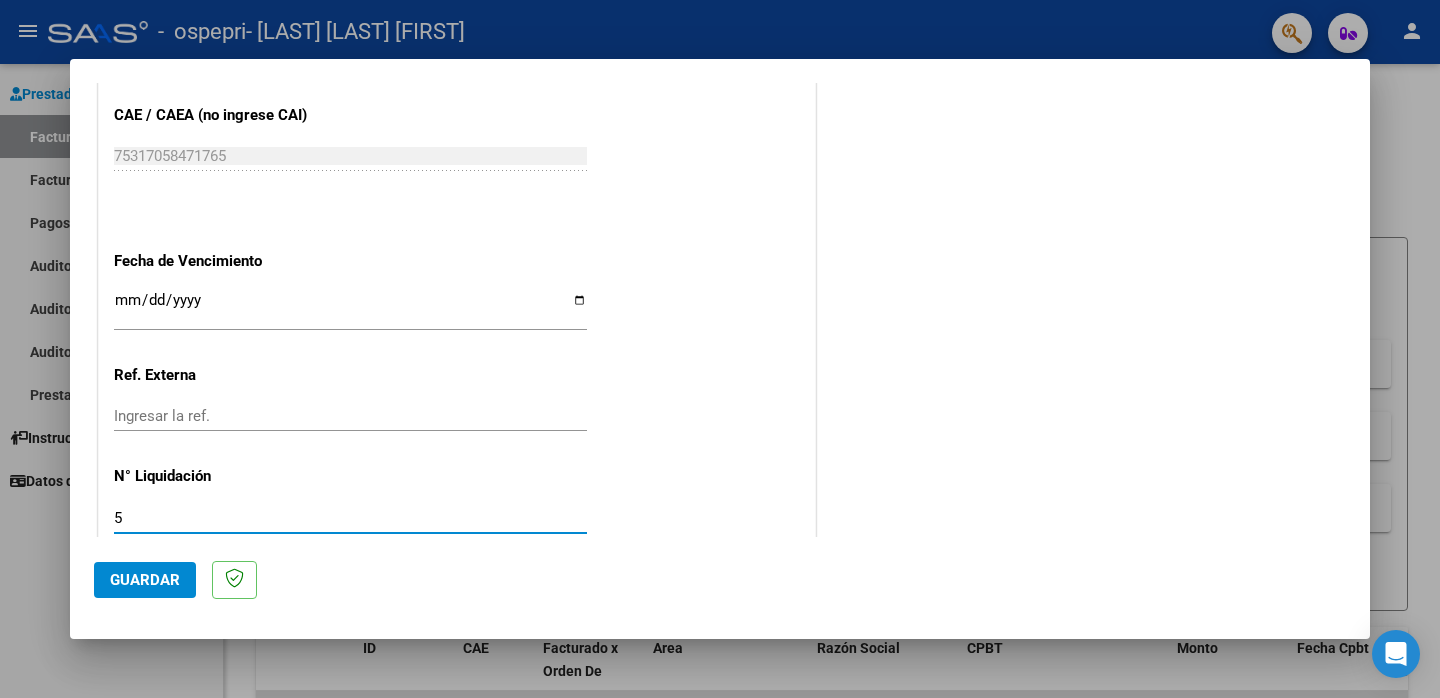 type 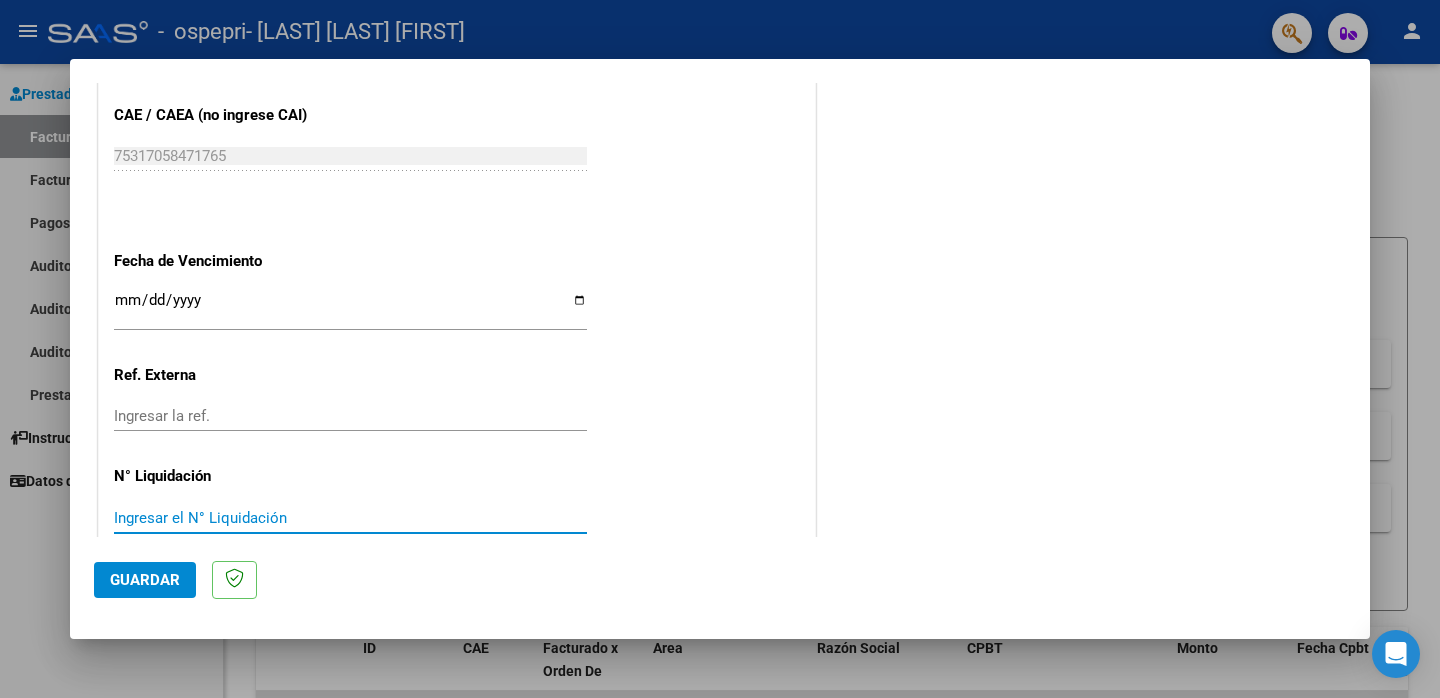 click on "Guardar" 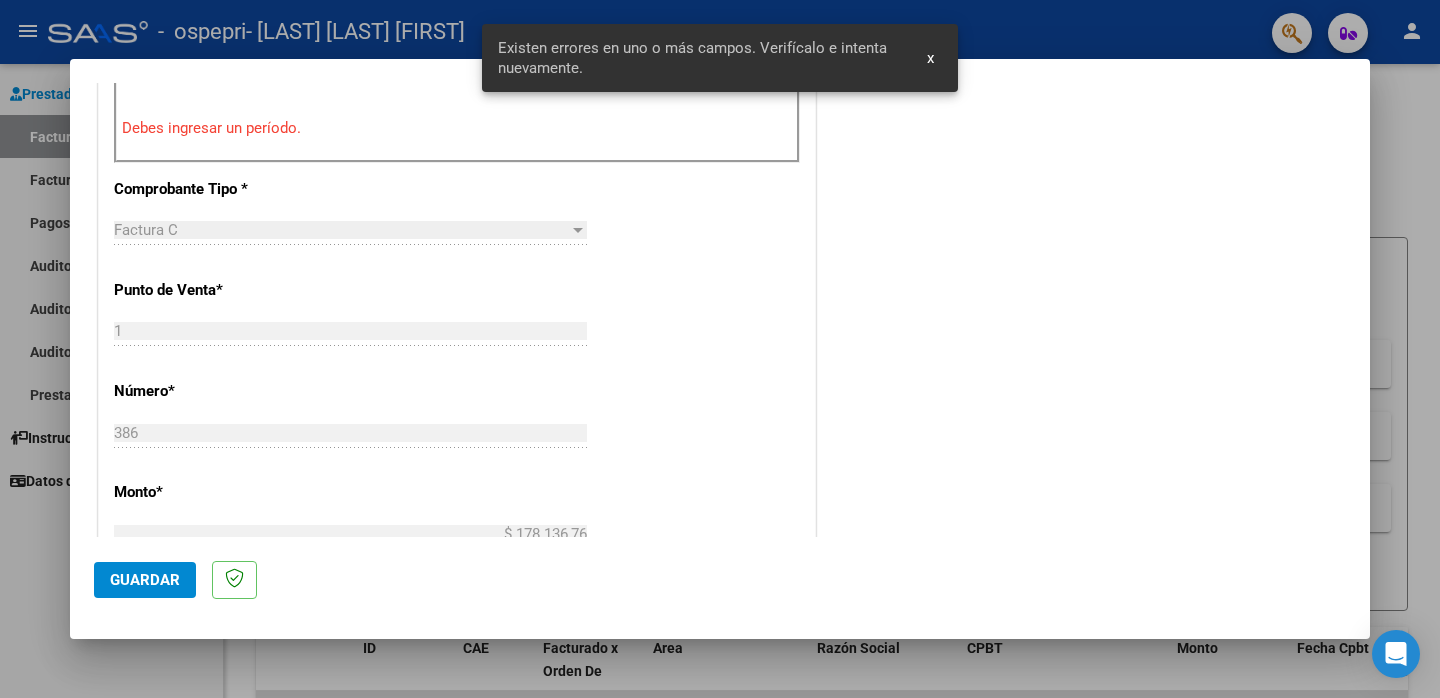 scroll, scrollTop: 432, scrollLeft: 0, axis: vertical 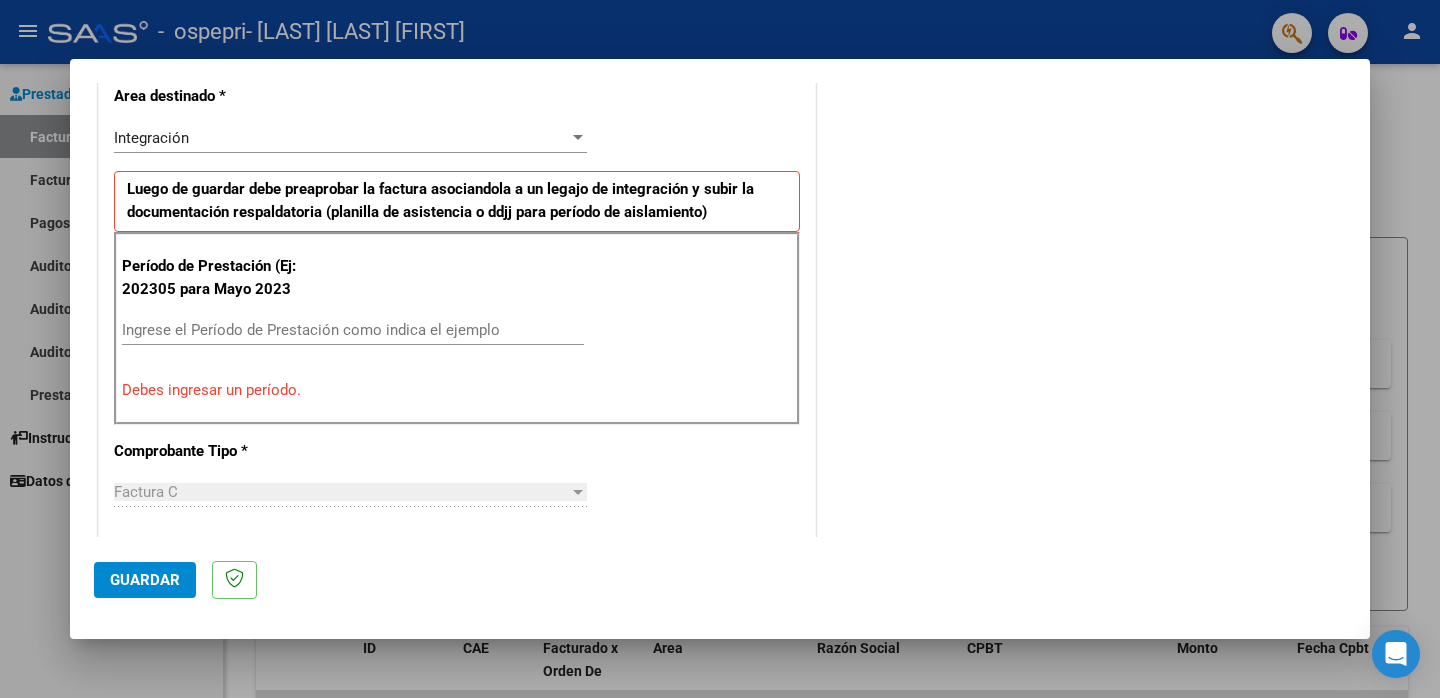 click on "Ingrese el Período de Prestación como indica el ejemplo" at bounding box center (353, 330) 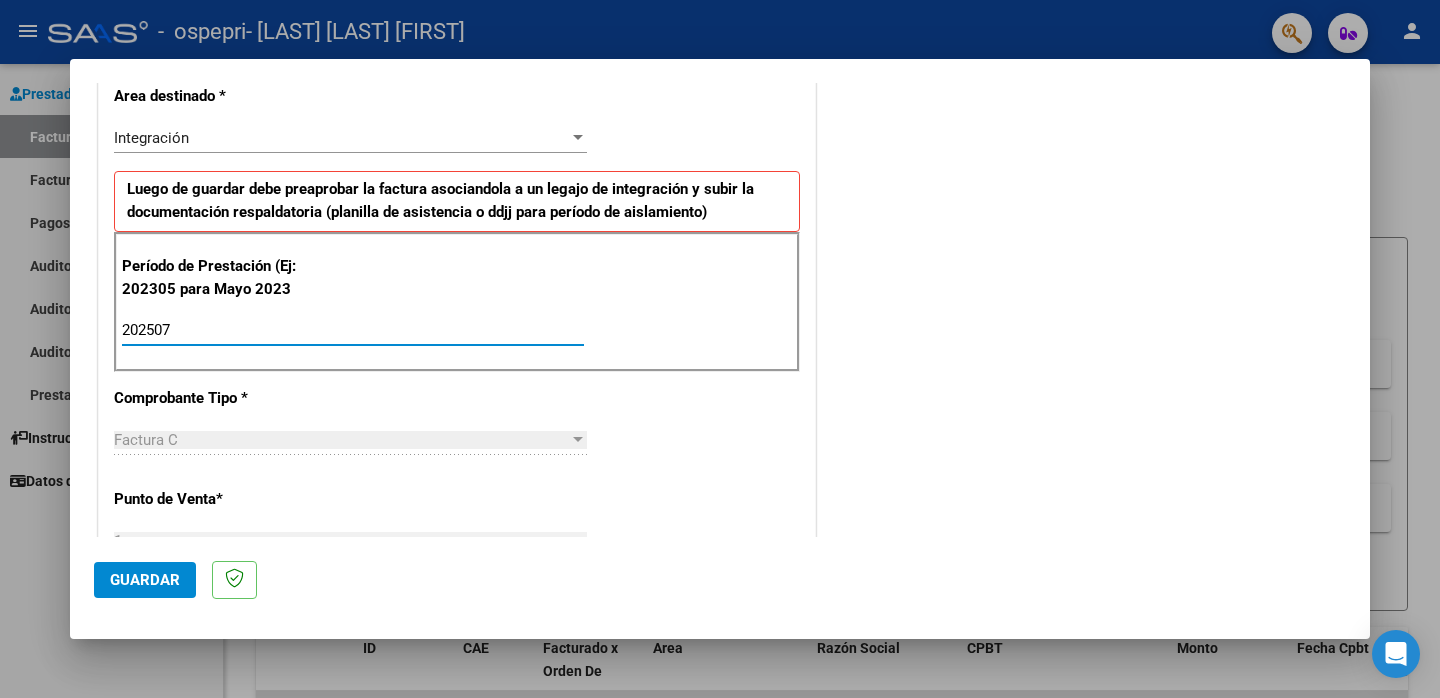 type on "202507" 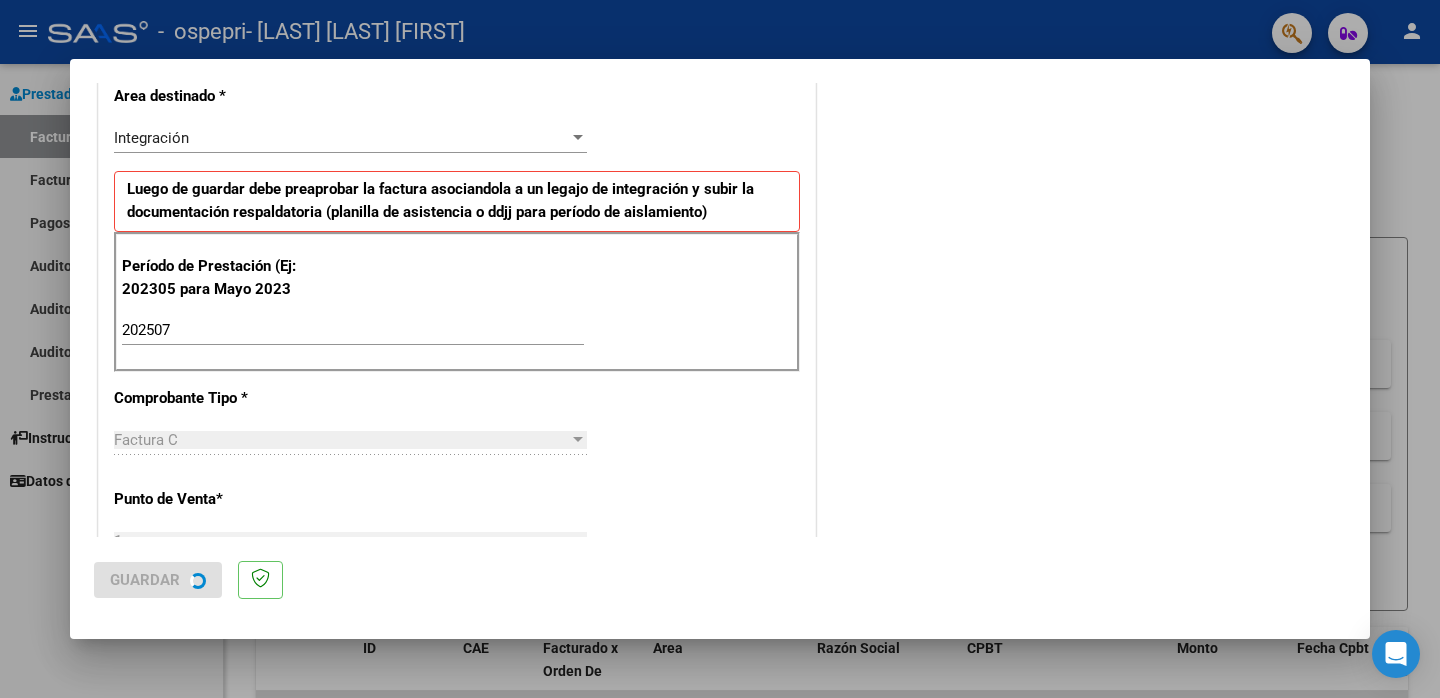 scroll, scrollTop: 0, scrollLeft: 0, axis: both 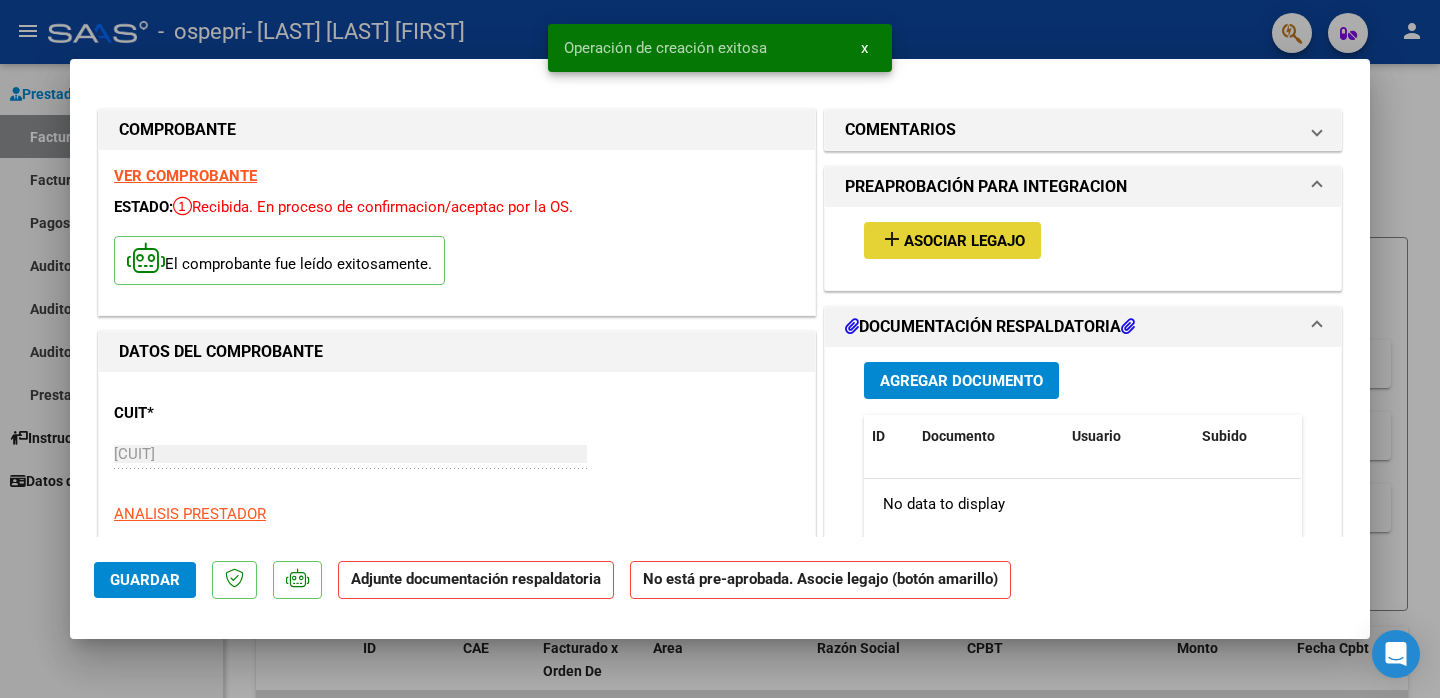 click on "add Asociar Legajo" at bounding box center [952, 240] 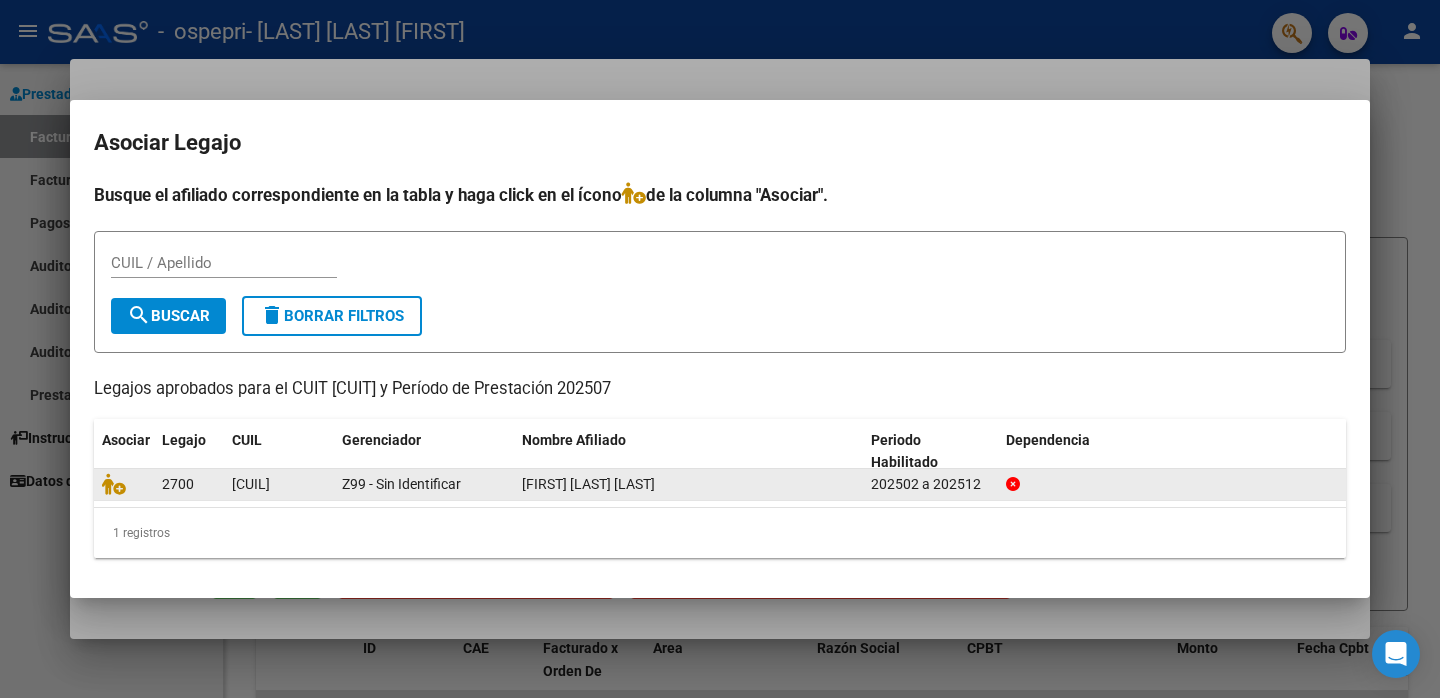 click on "FUENTES ADRIEN KARIM" 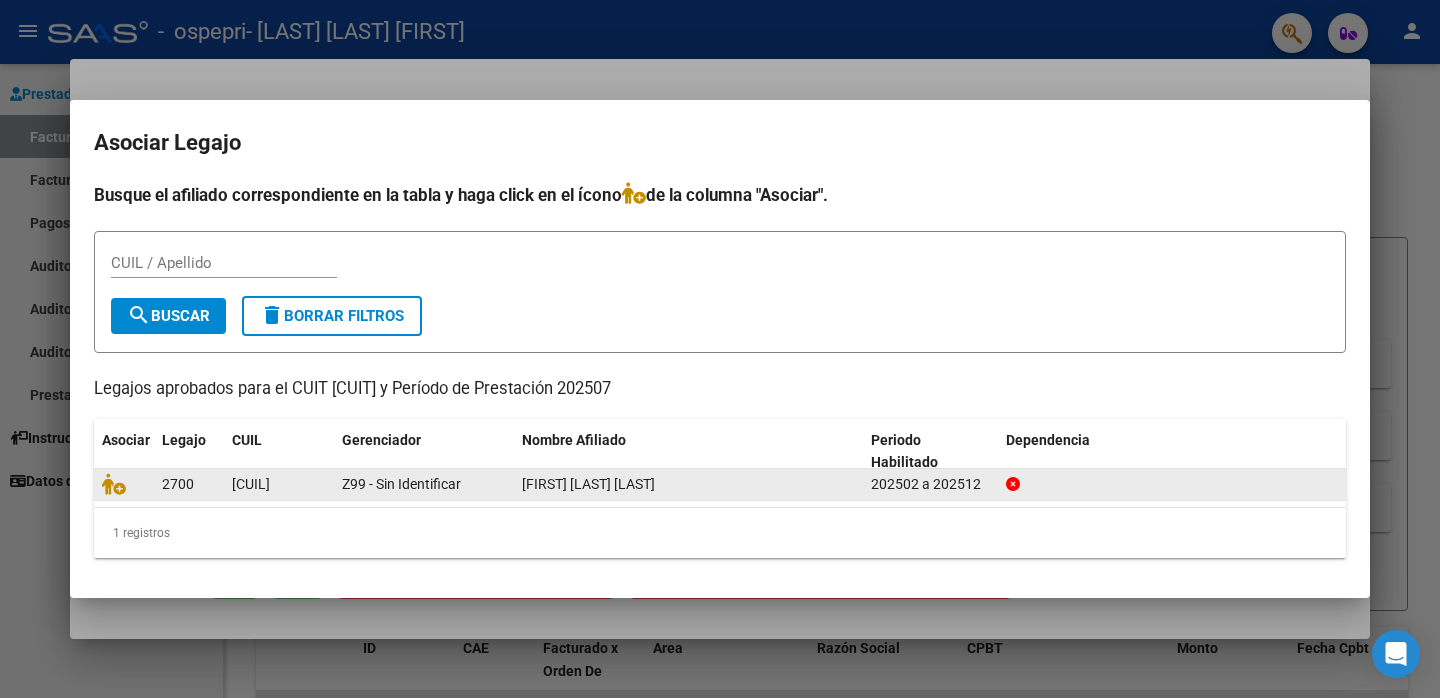 click on "2700" 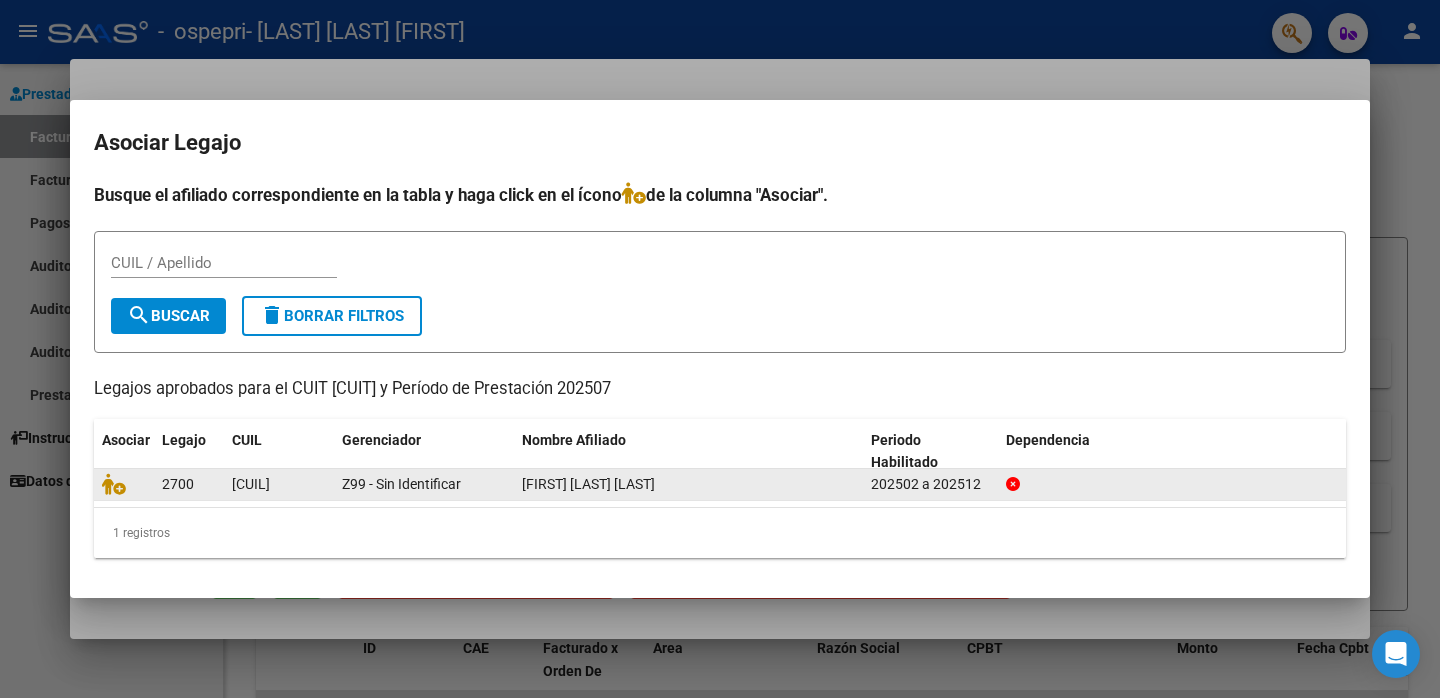 click 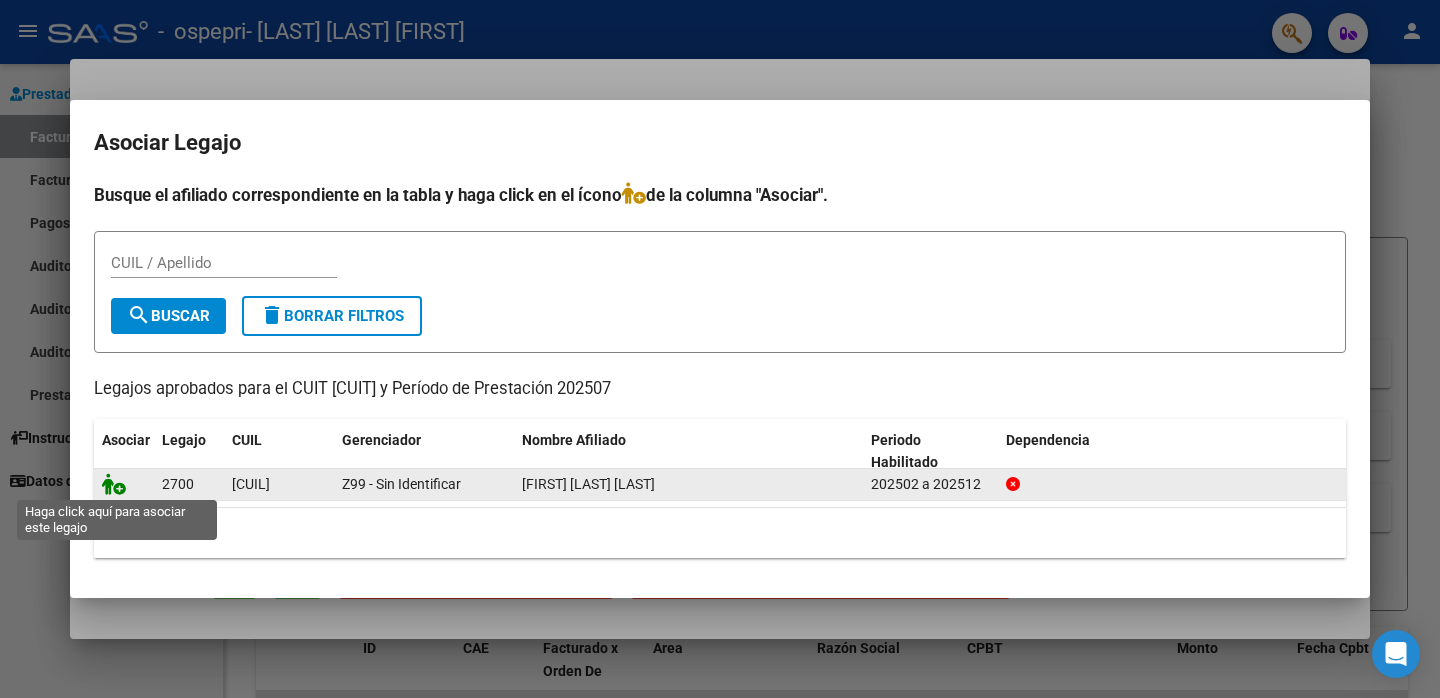 click 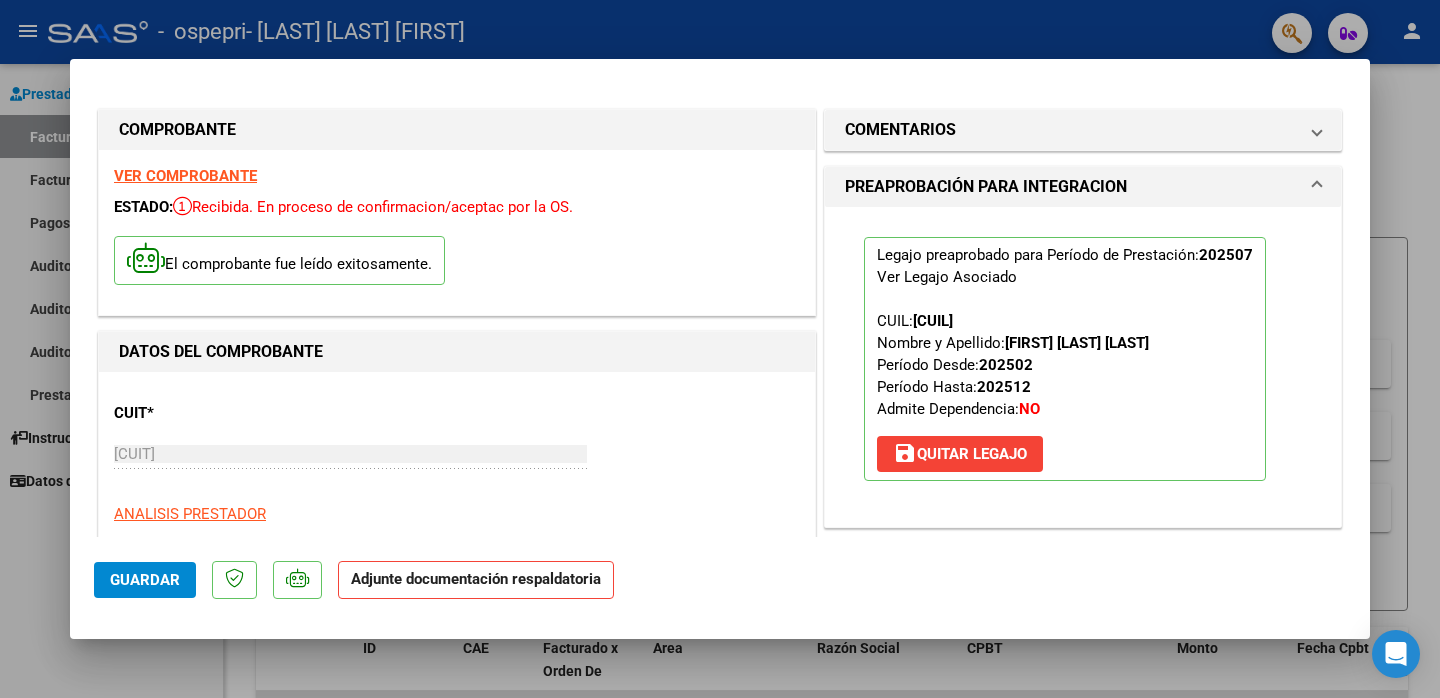 click on "Guardar Adjunte documentación respaldatoria" 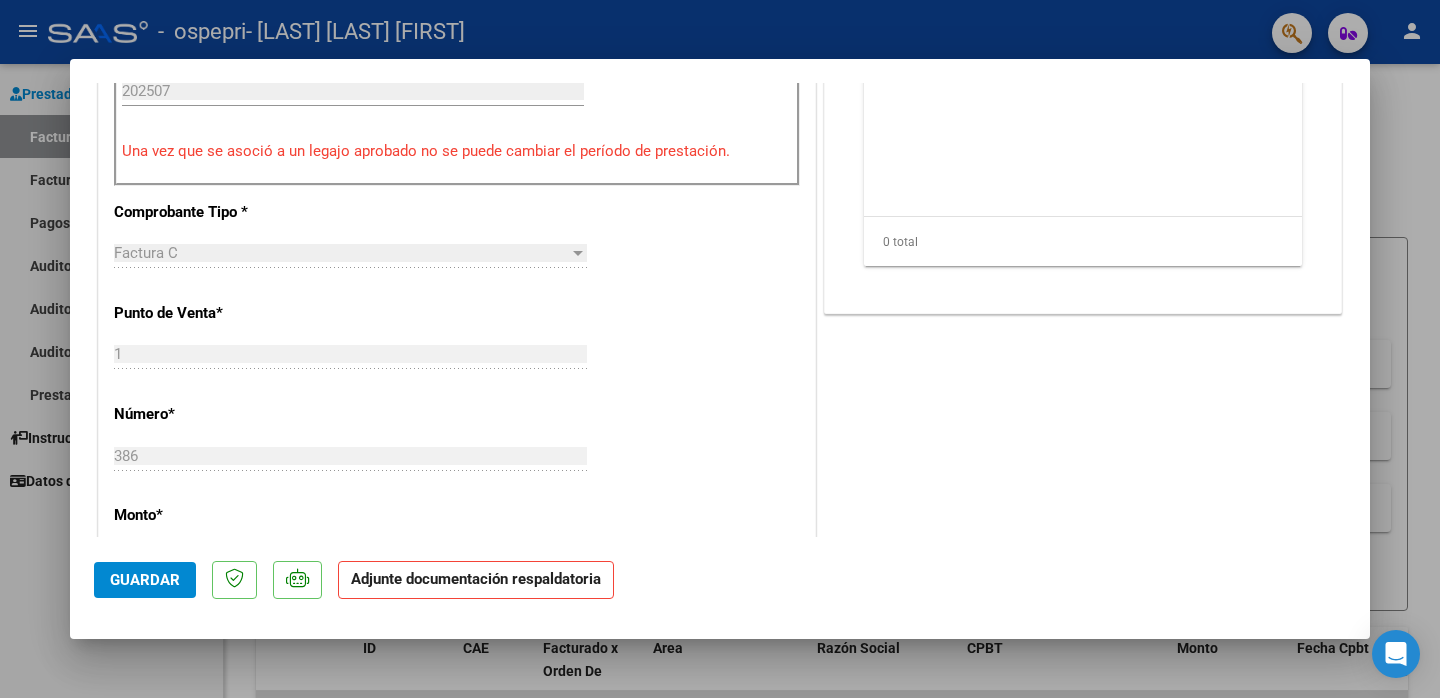scroll, scrollTop: 982, scrollLeft: 0, axis: vertical 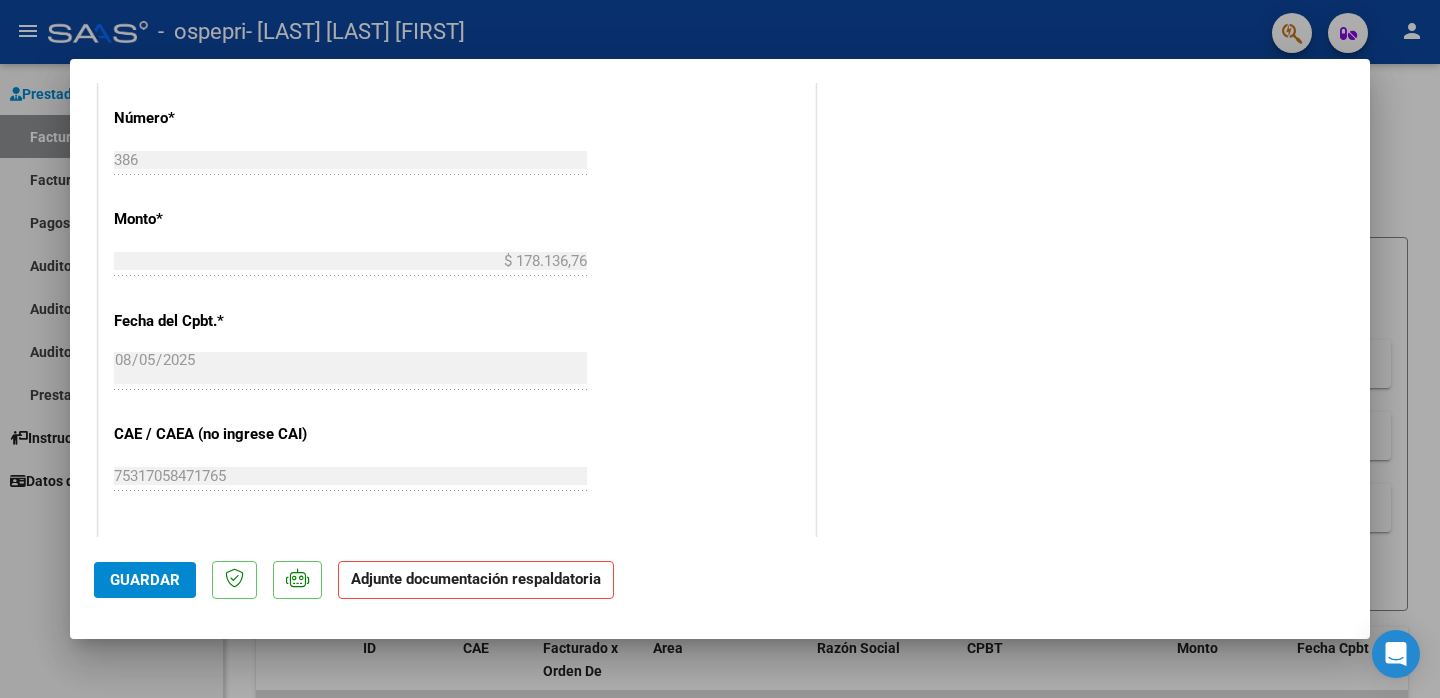 drag, startPoint x: 848, startPoint y: 521, endPoint x: 853, endPoint y: 408, distance: 113.110565 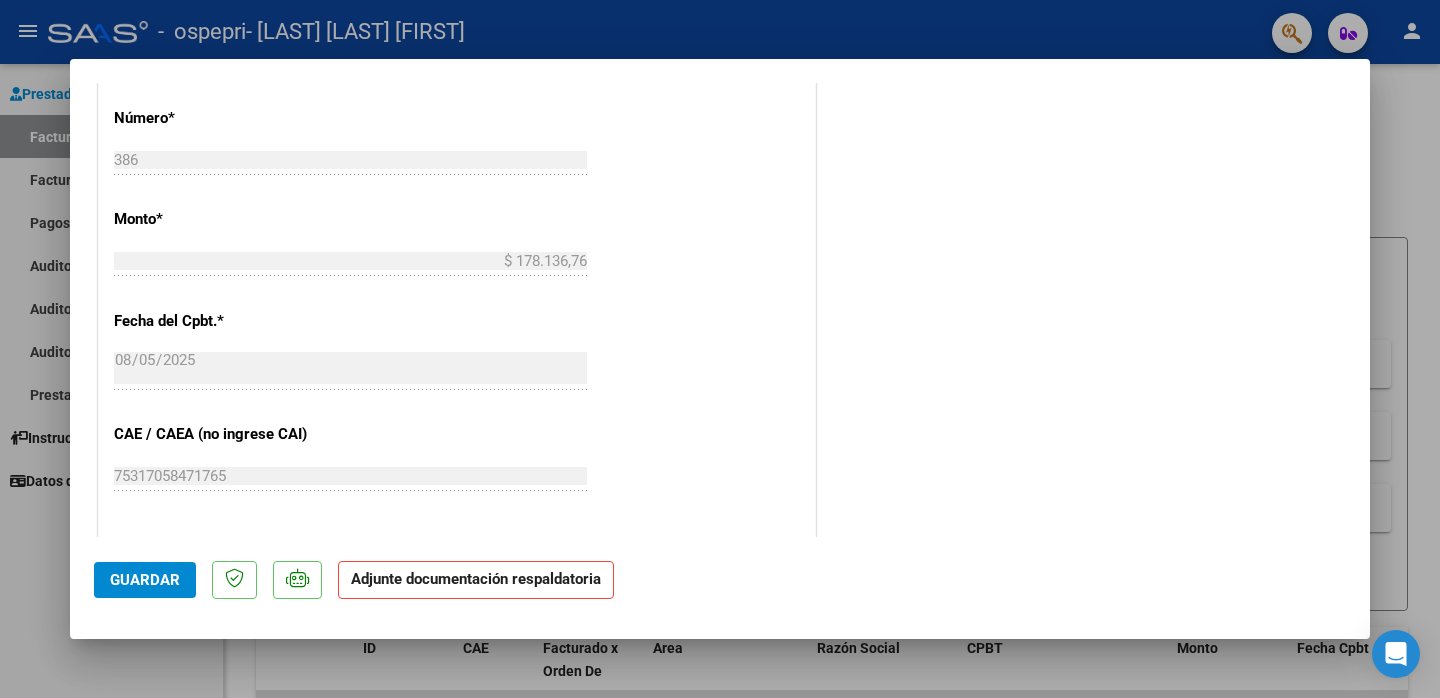 click on "Adjunte documentación respaldatoria" 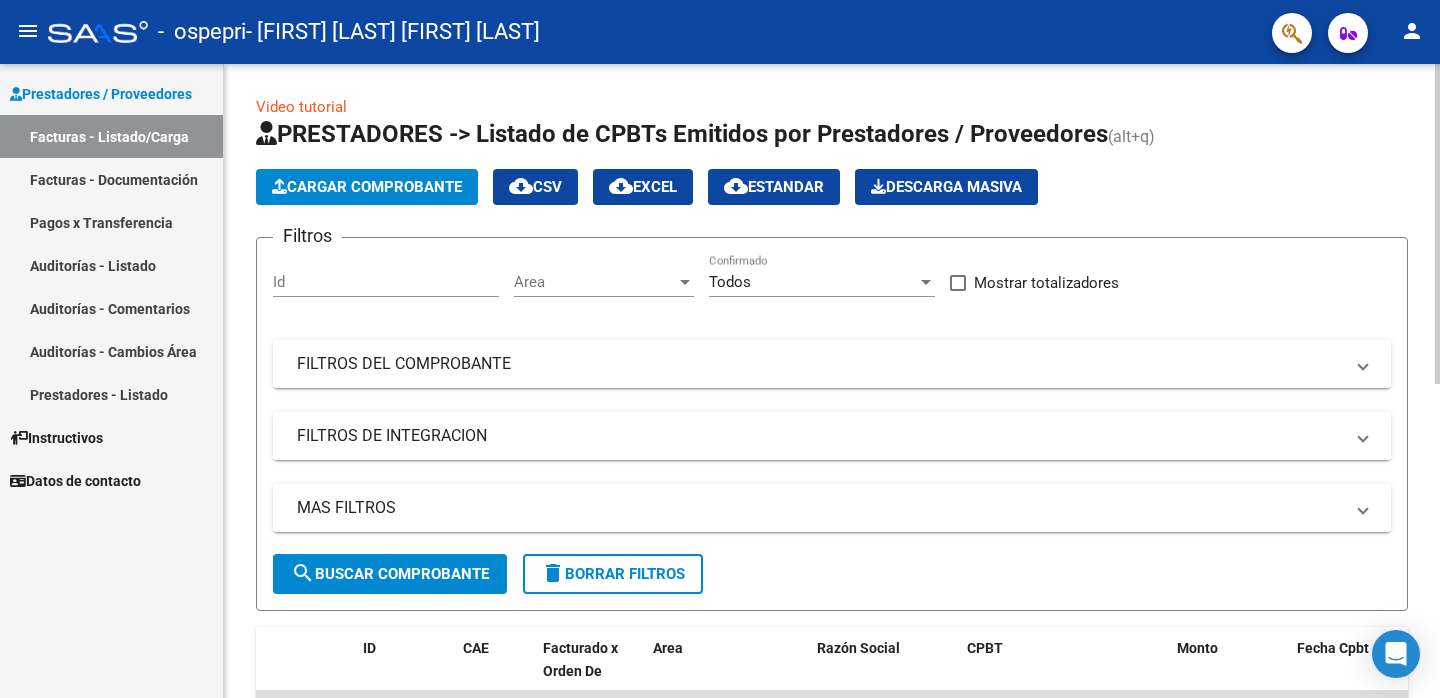 scroll, scrollTop: 0, scrollLeft: 0, axis: both 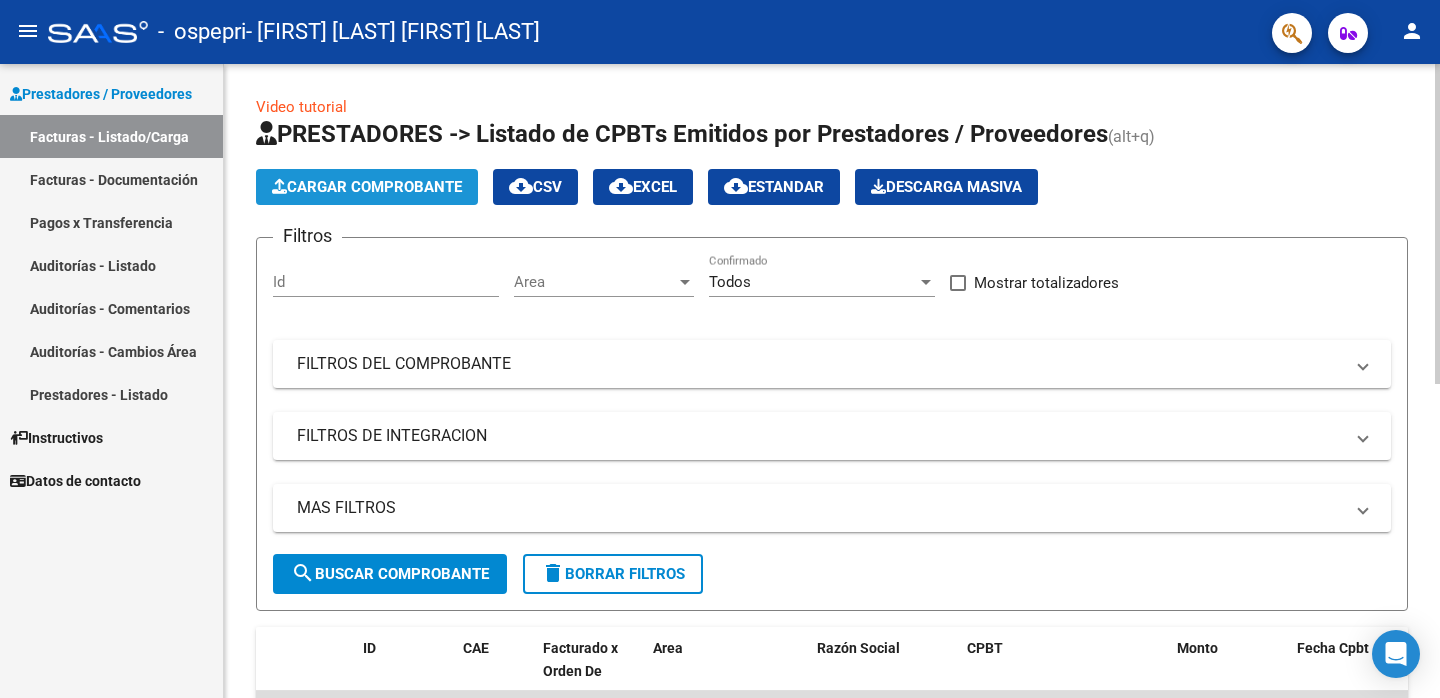 click on "Cargar Comprobante" 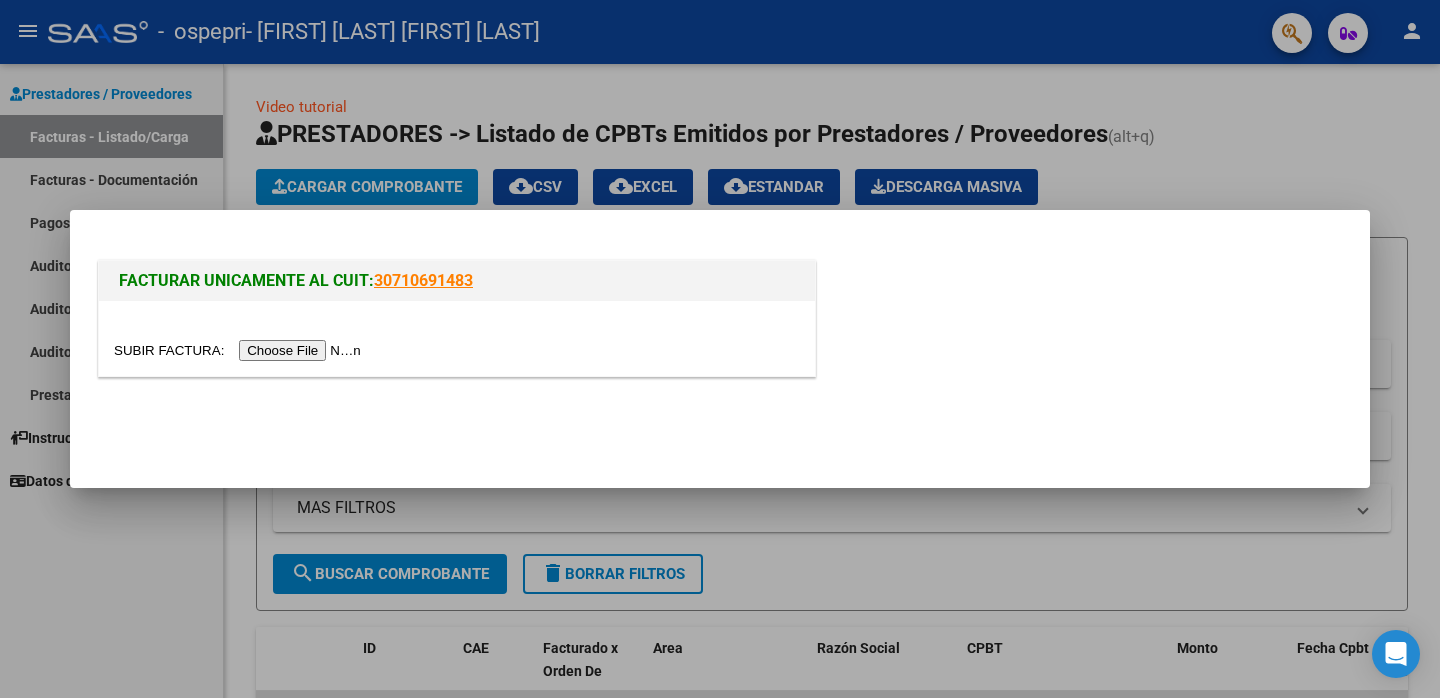 click at bounding box center [240, 350] 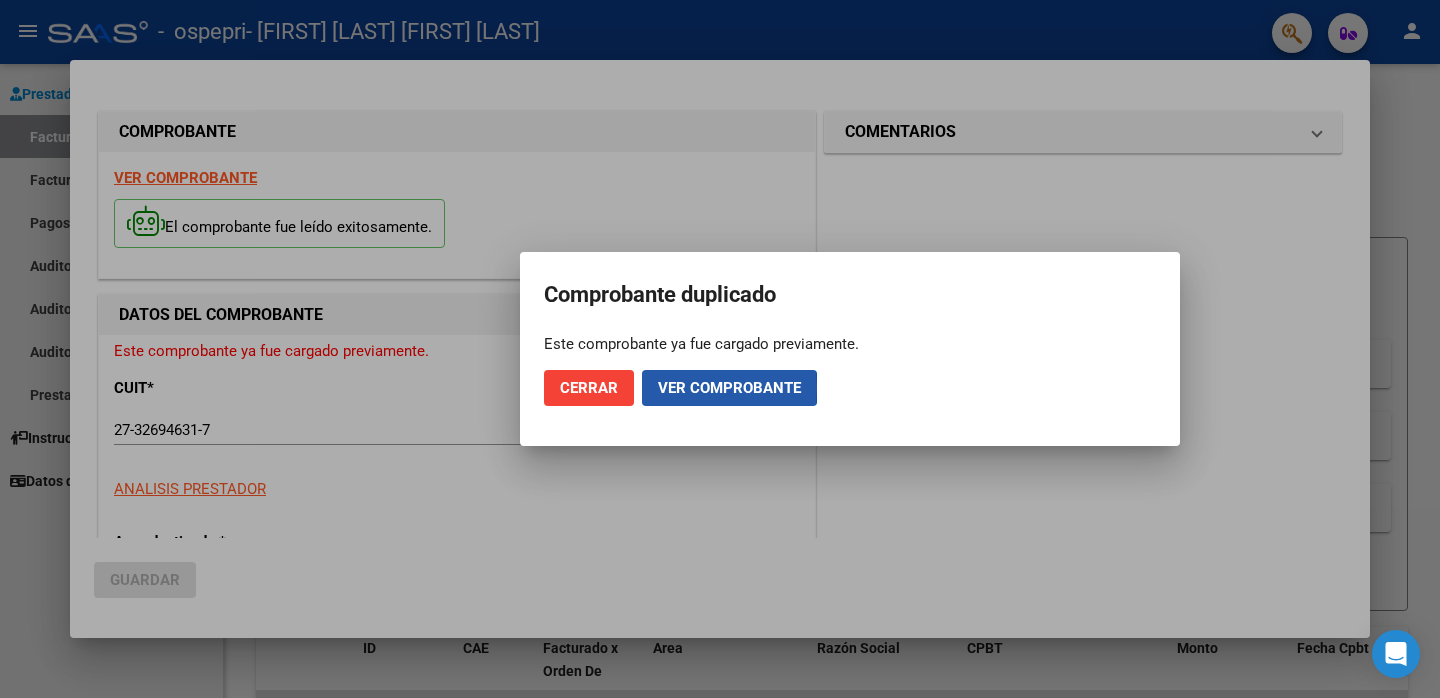 click on "Ver comprobante" 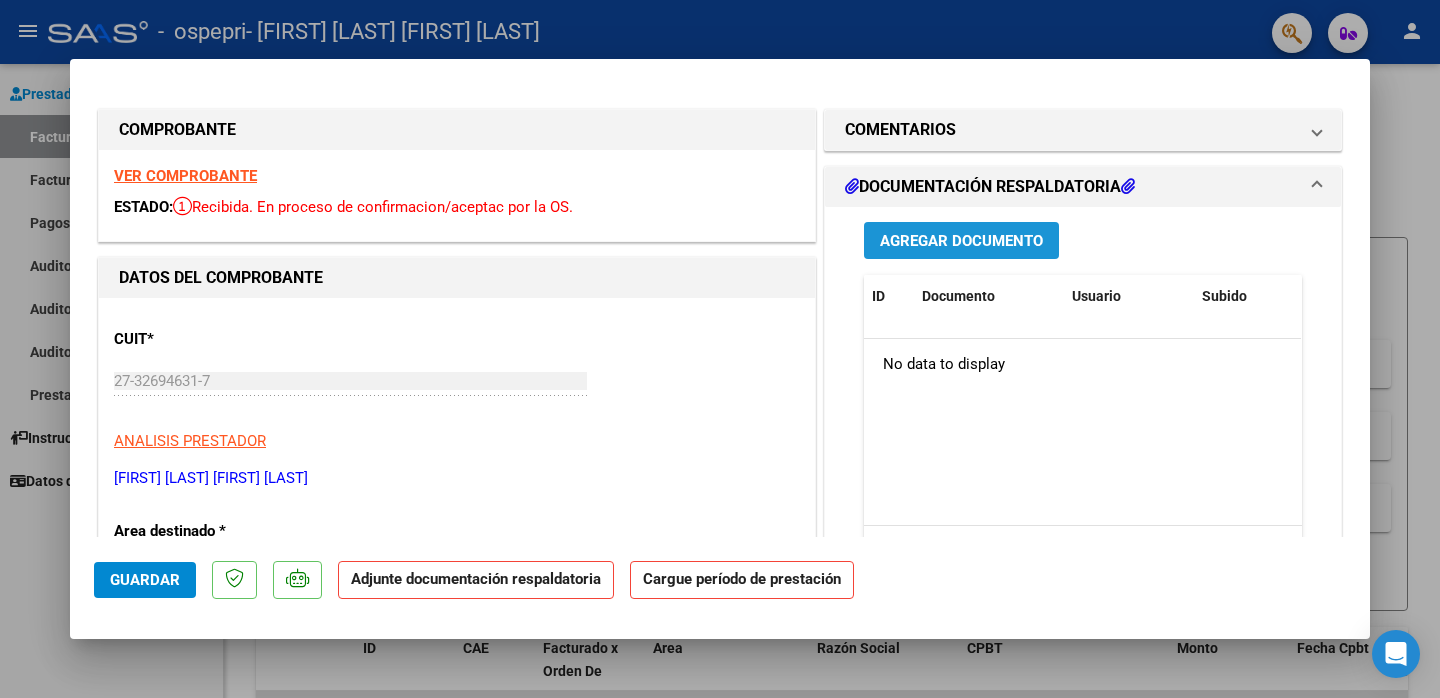 click on "Agregar Documento" at bounding box center (961, 241) 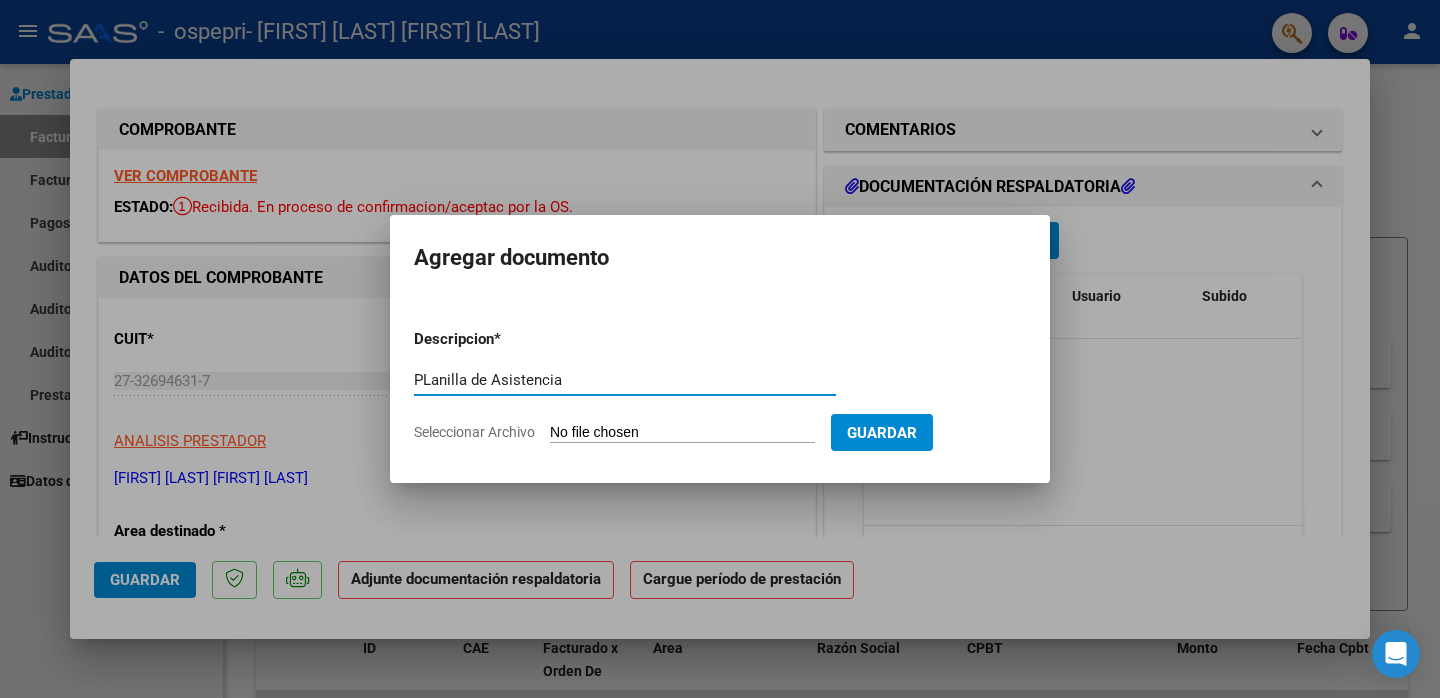 type on "PLanilla de Asistencia" 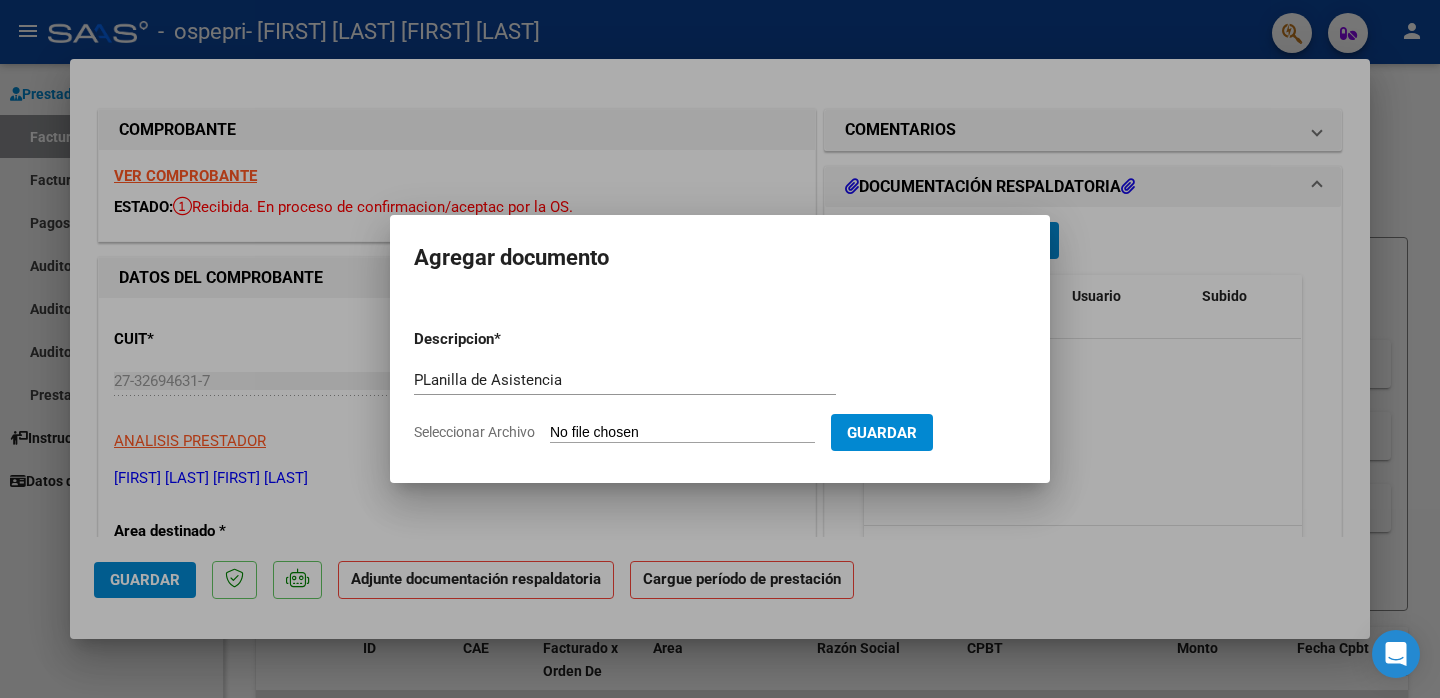click on "Seleccionar Archivo" 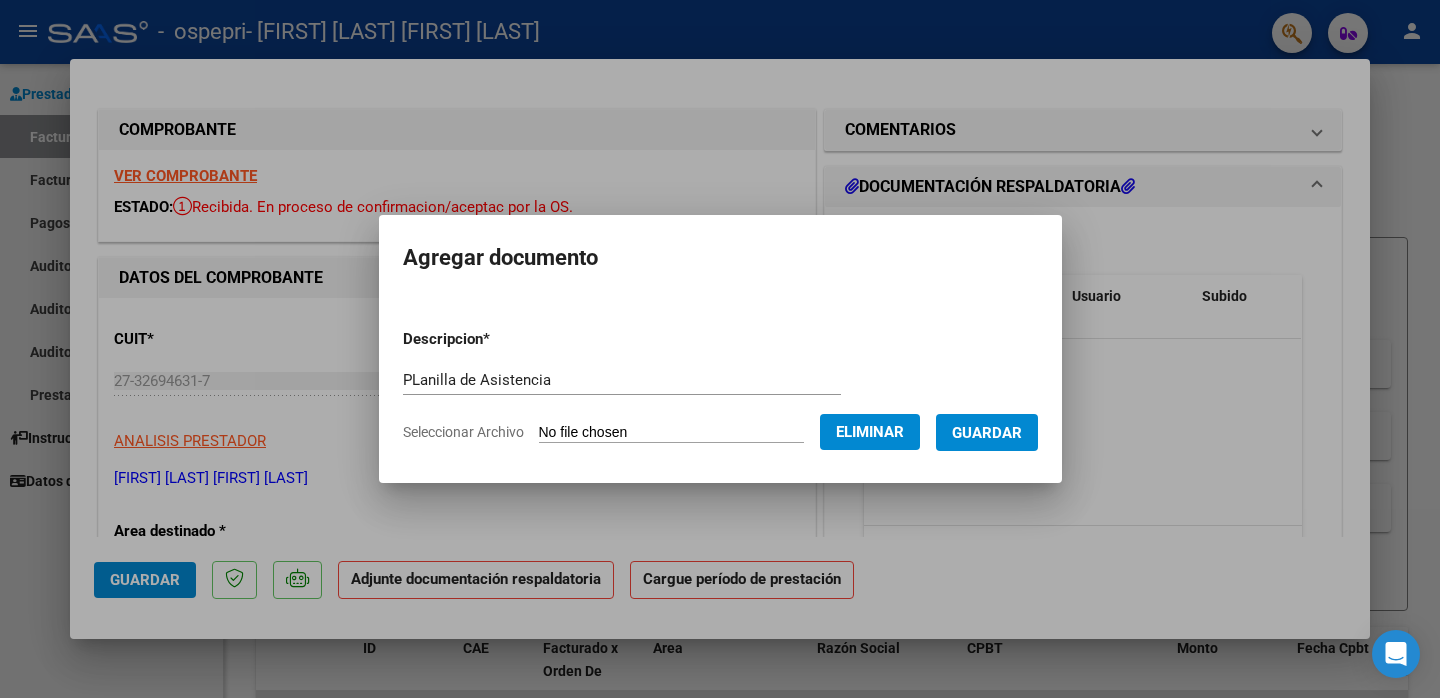 click on "Guardar" at bounding box center [987, 433] 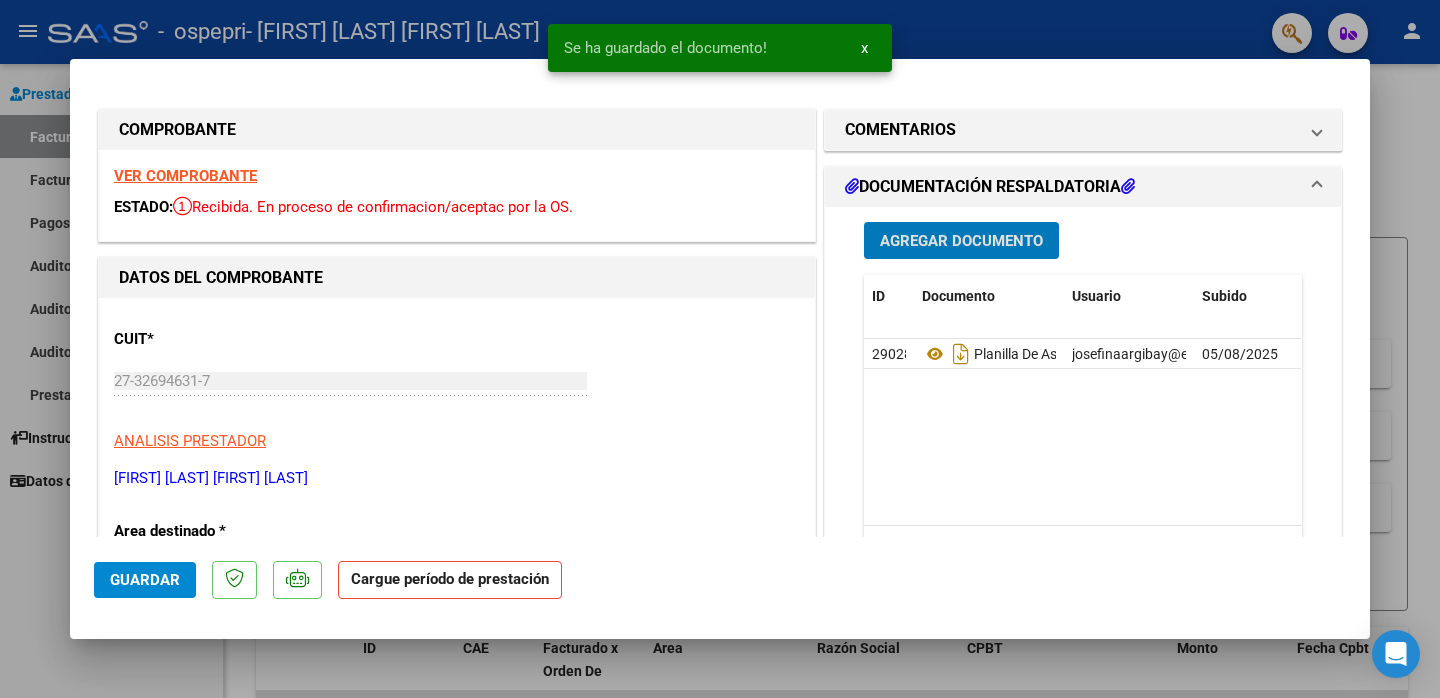 click on "Cargue período de prestación" 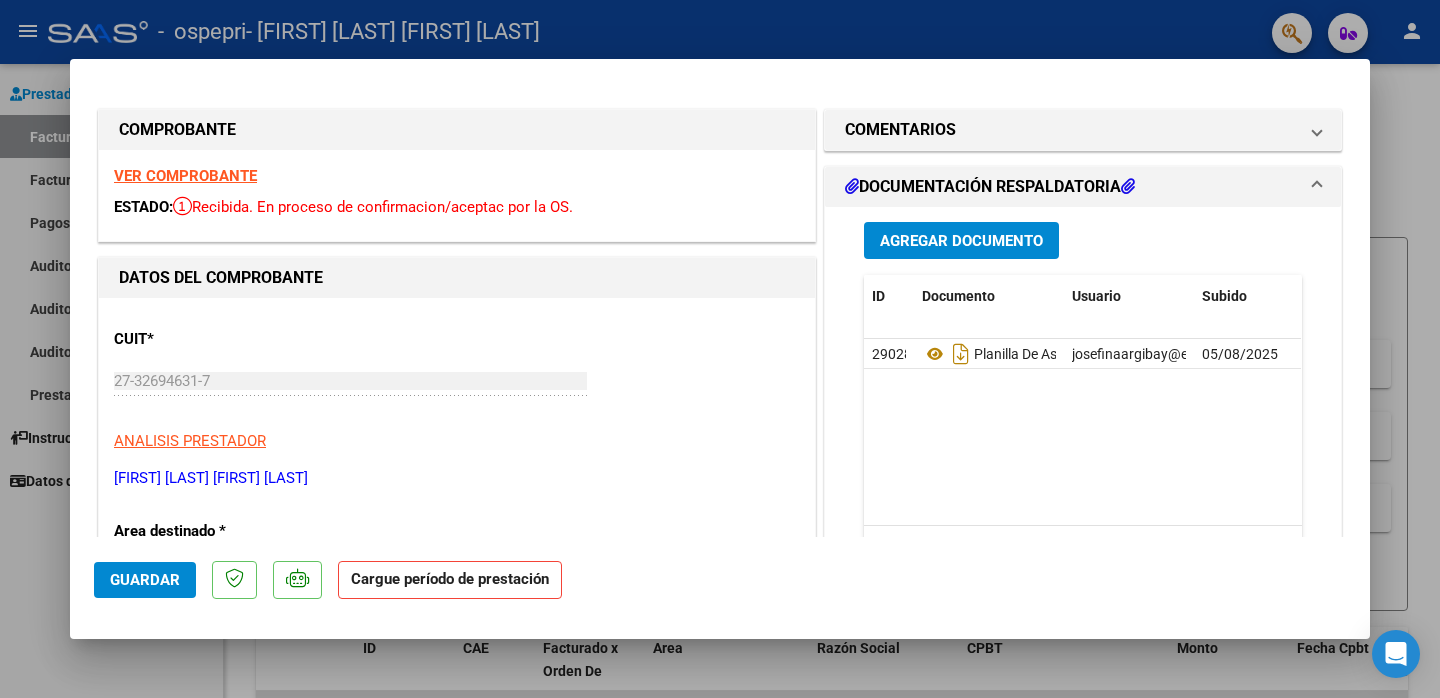 click on "Cargue período de prestación" 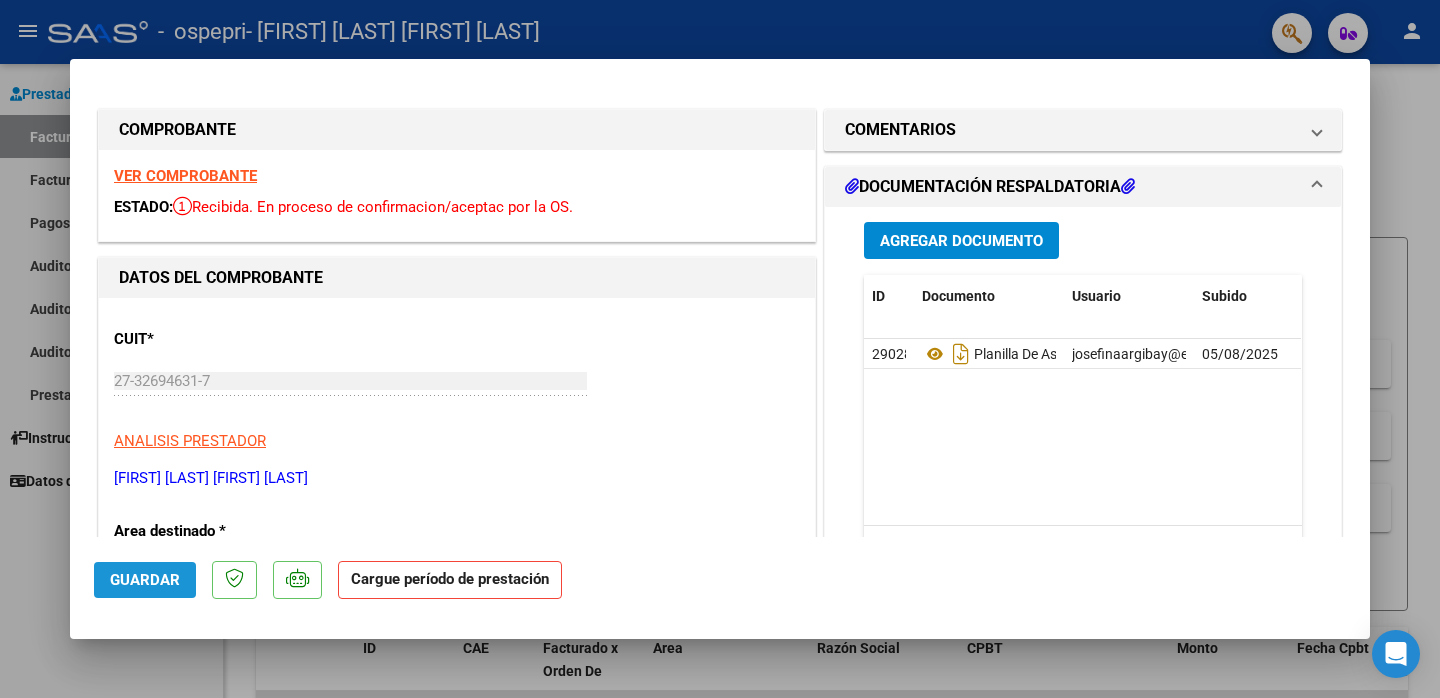 click on "Guardar" 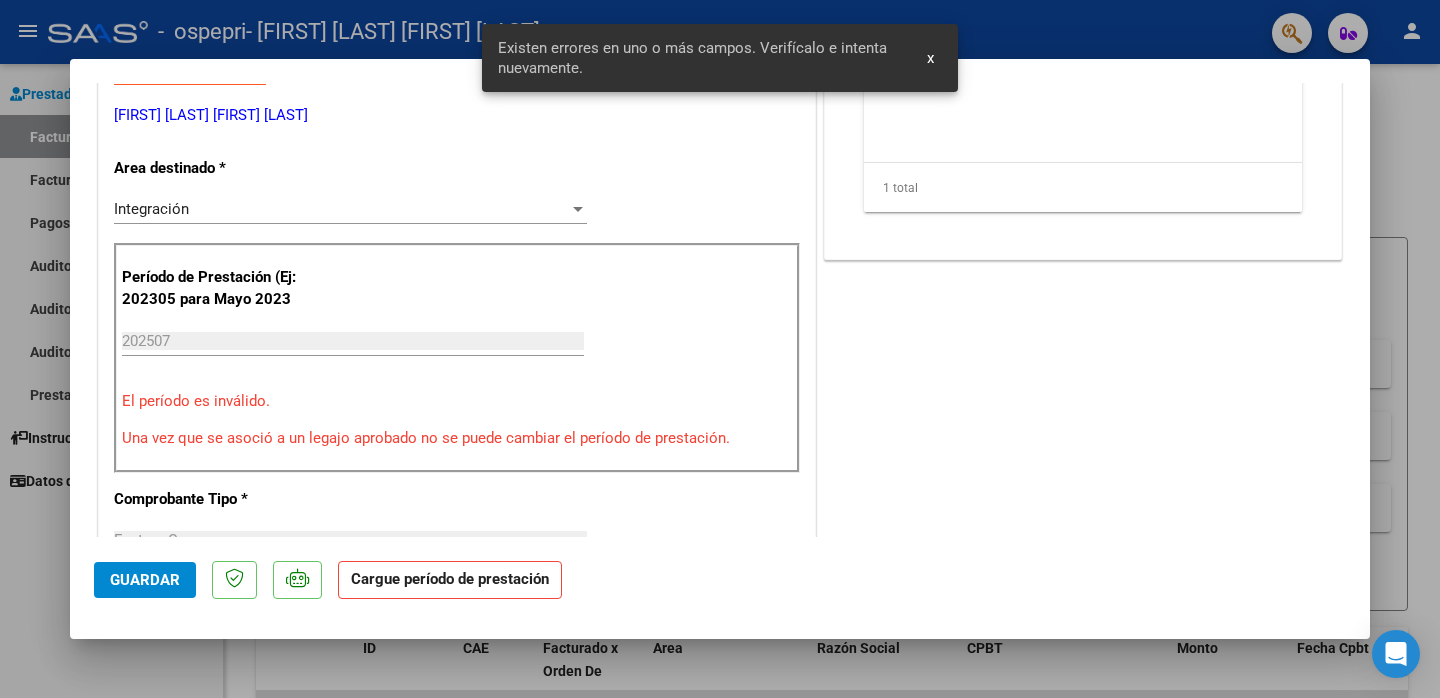 scroll, scrollTop: 374, scrollLeft: 0, axis: vertical 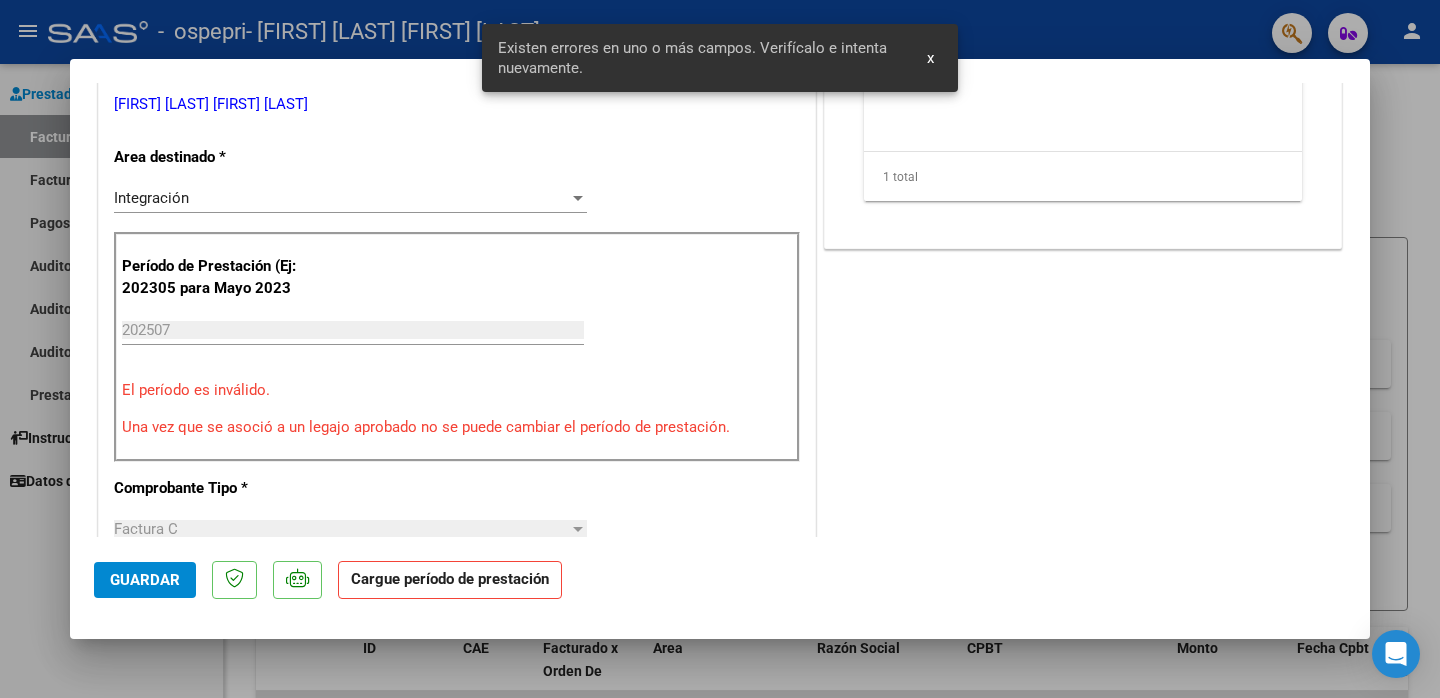 click on "202507" at bounding box center [353, 330] 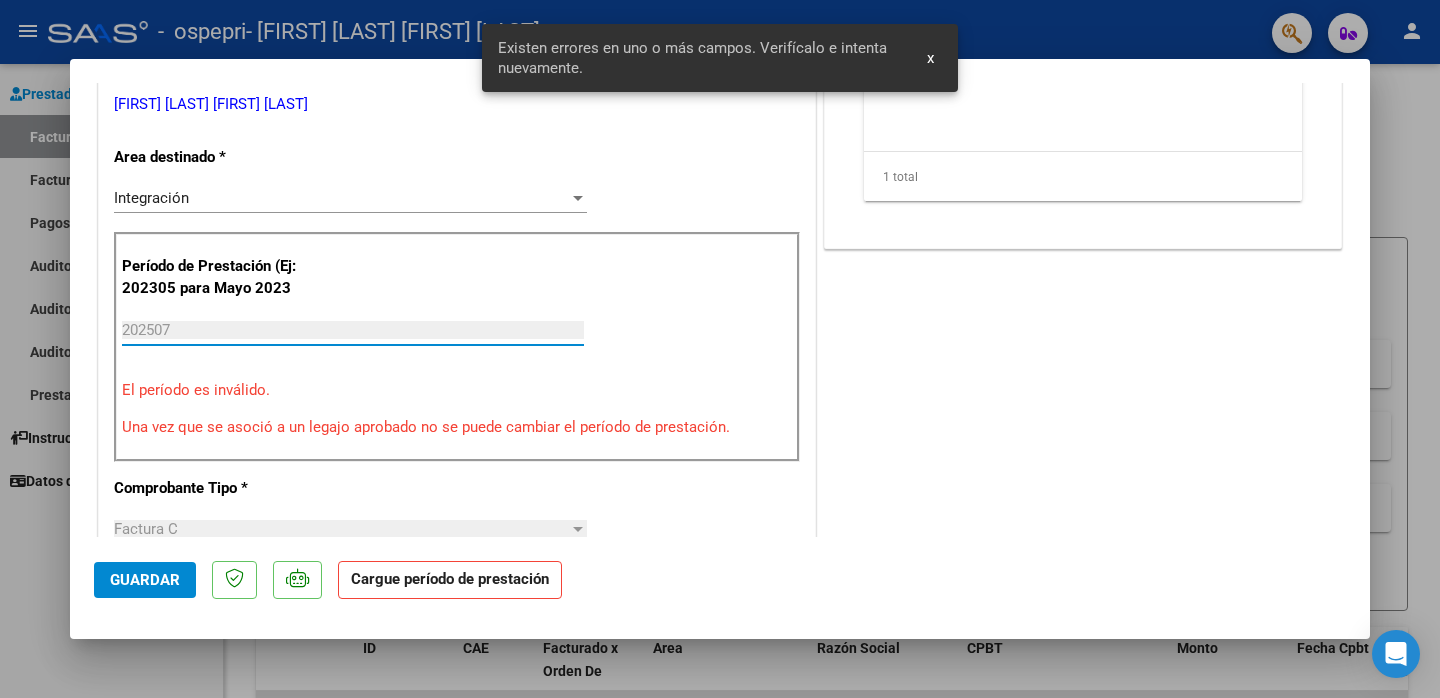 click on "202507" at bounding box center (353, 330) 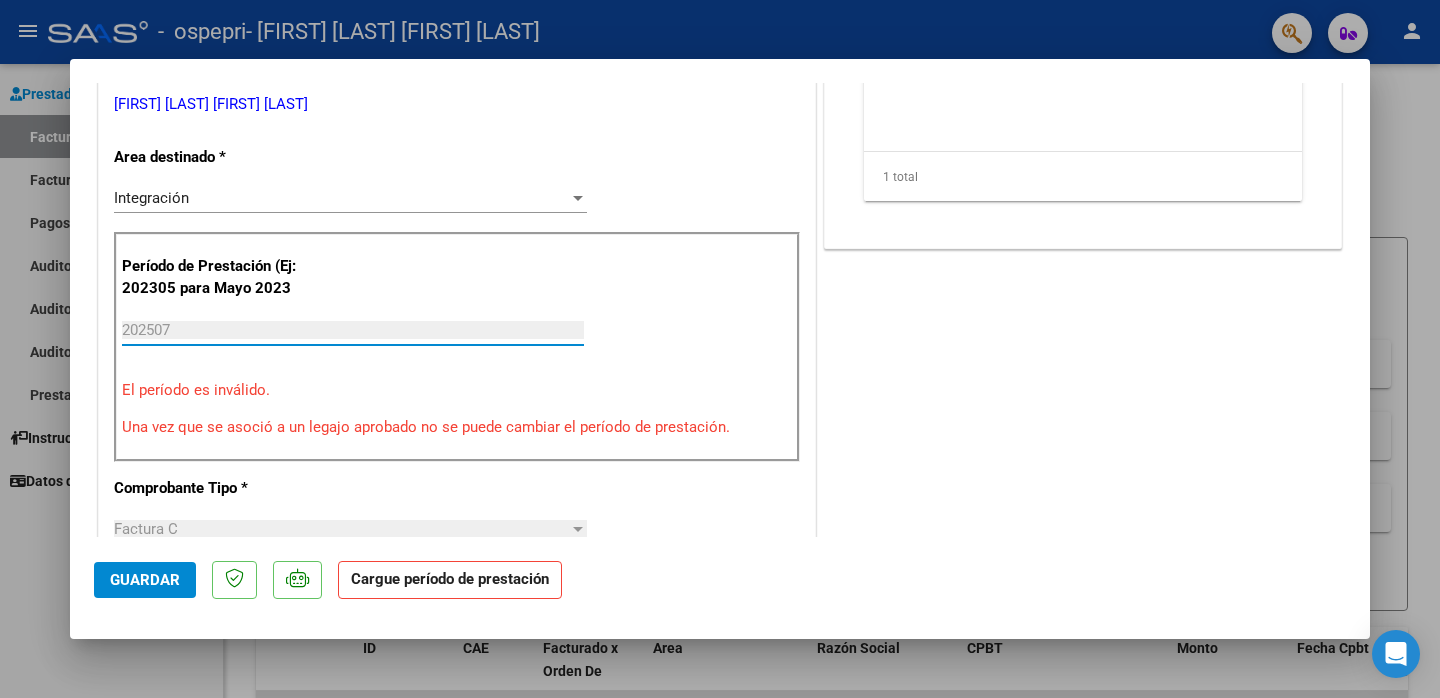 click on "202507" at bounding box center (353, 330) 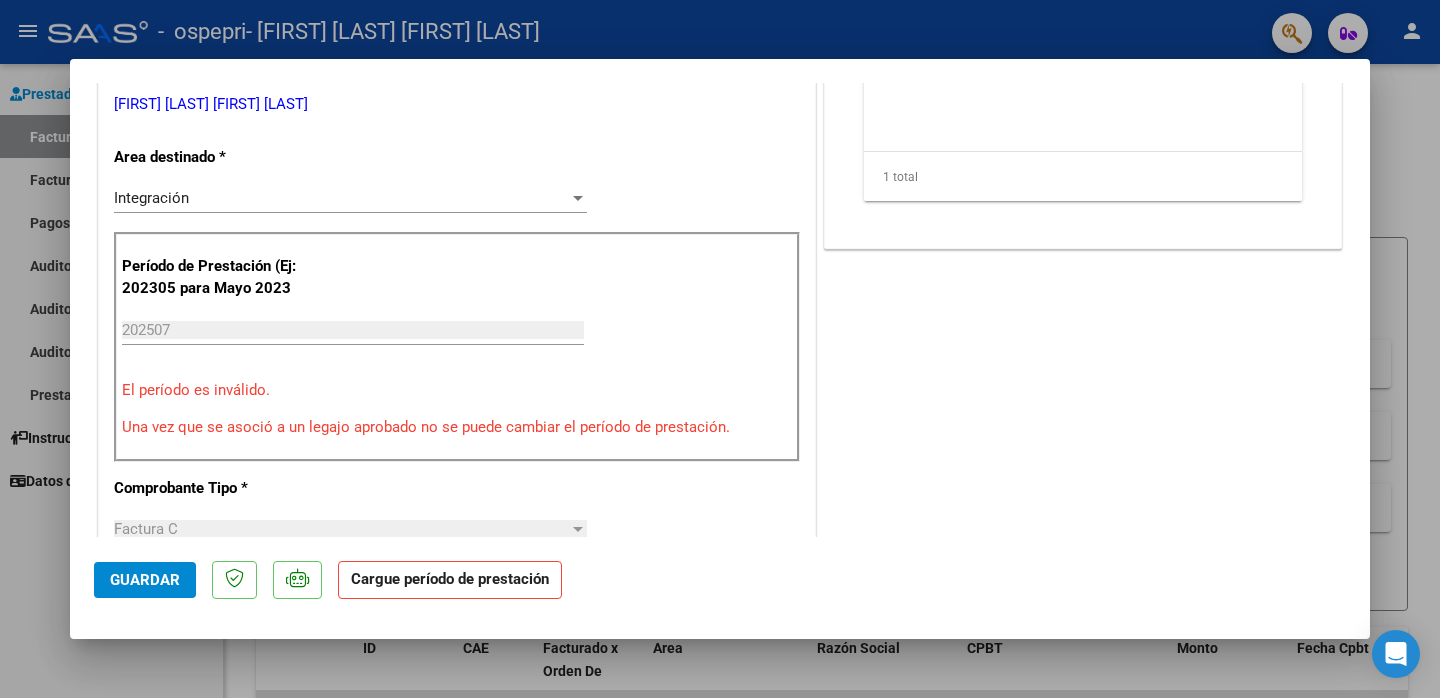 drag, startPoint x: 250, startPoint y: 428, endPoint x: 269, endPoint y: 478, distance: 53.488316 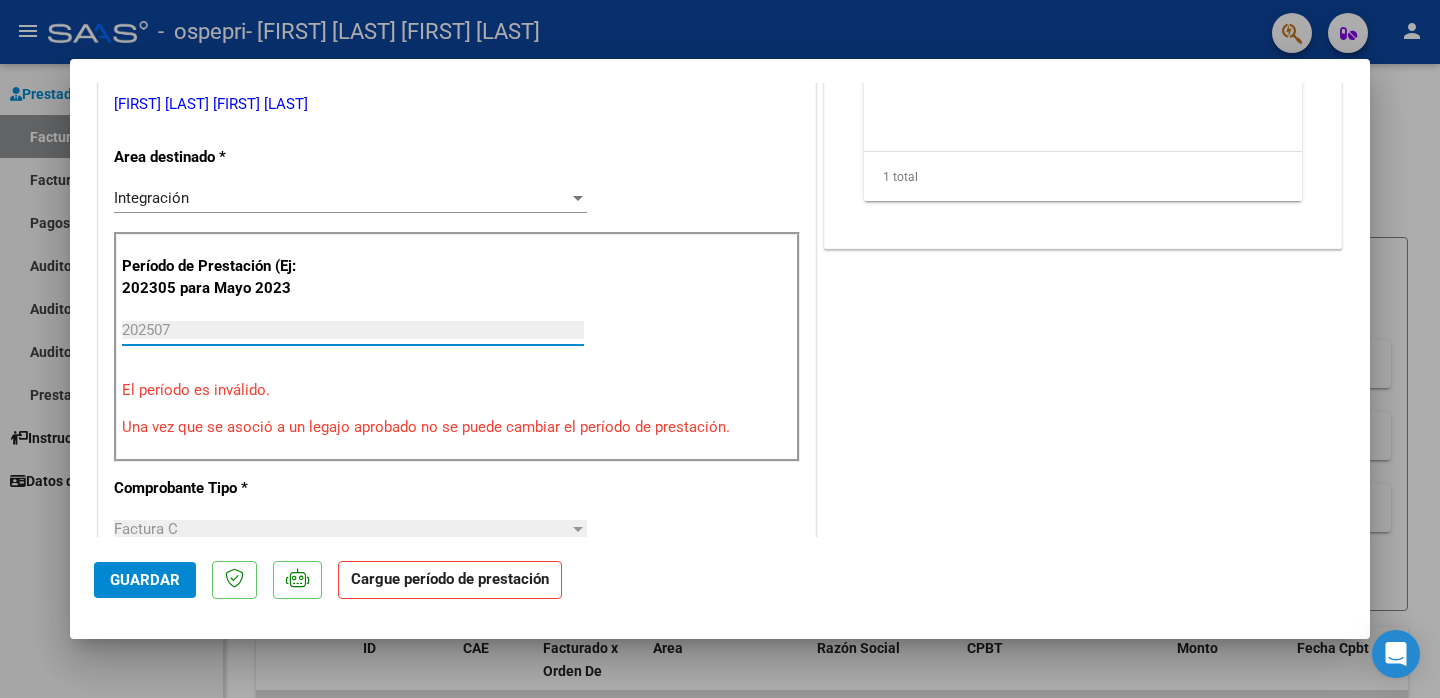 drag, startPoint x: 220, startPoint y: 327, endPoint x: 113, endPoint y: 311, distance: 108.18965 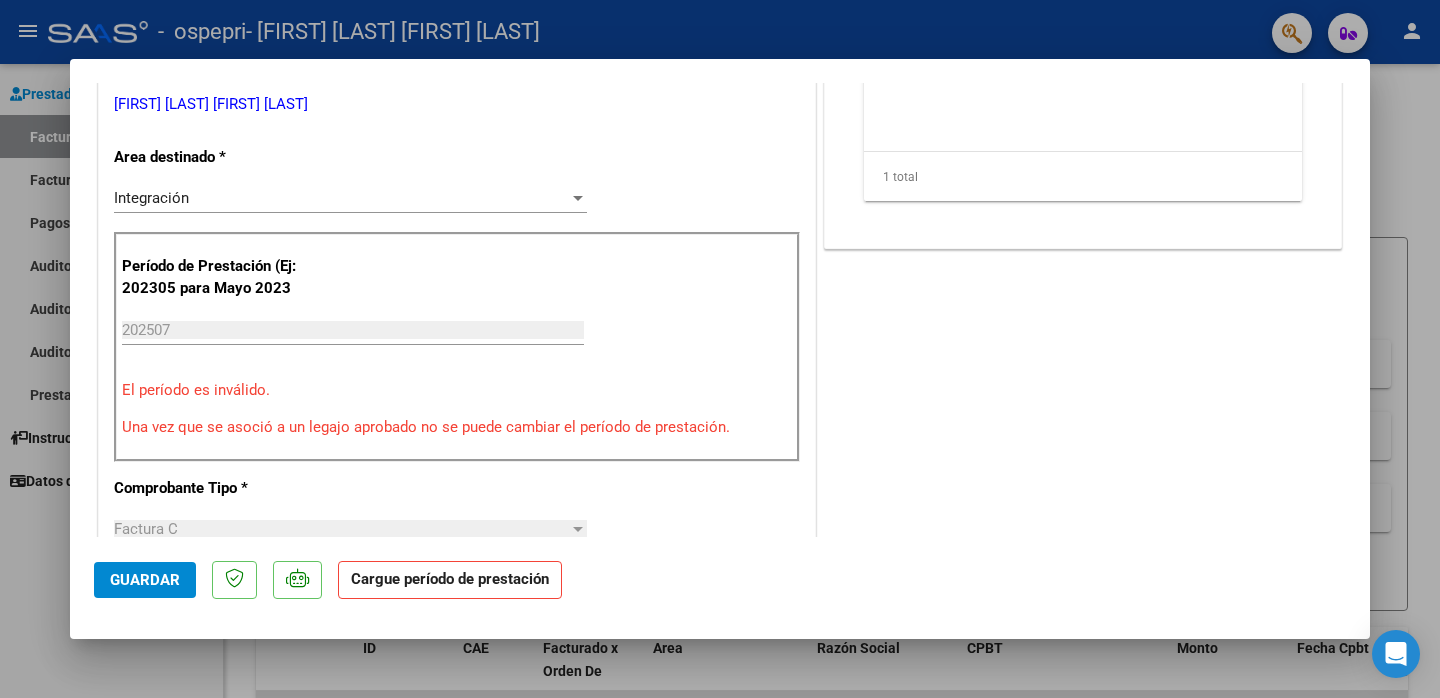 scroll, scrollTop: 0, scrollLeft: 0, axis: both 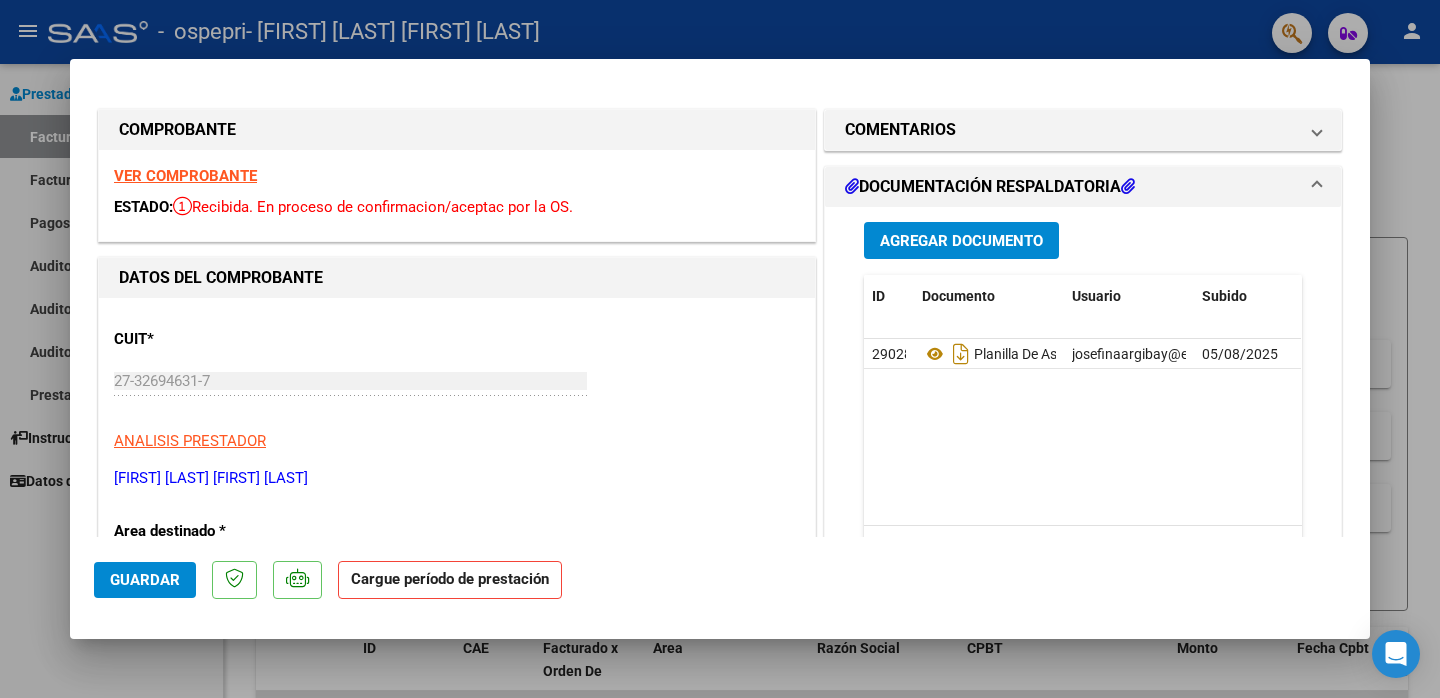 drag, startPoint x: 918, startPoint y: 237, endPoint x: 892, endPoint y: 255, distance: 31.622776 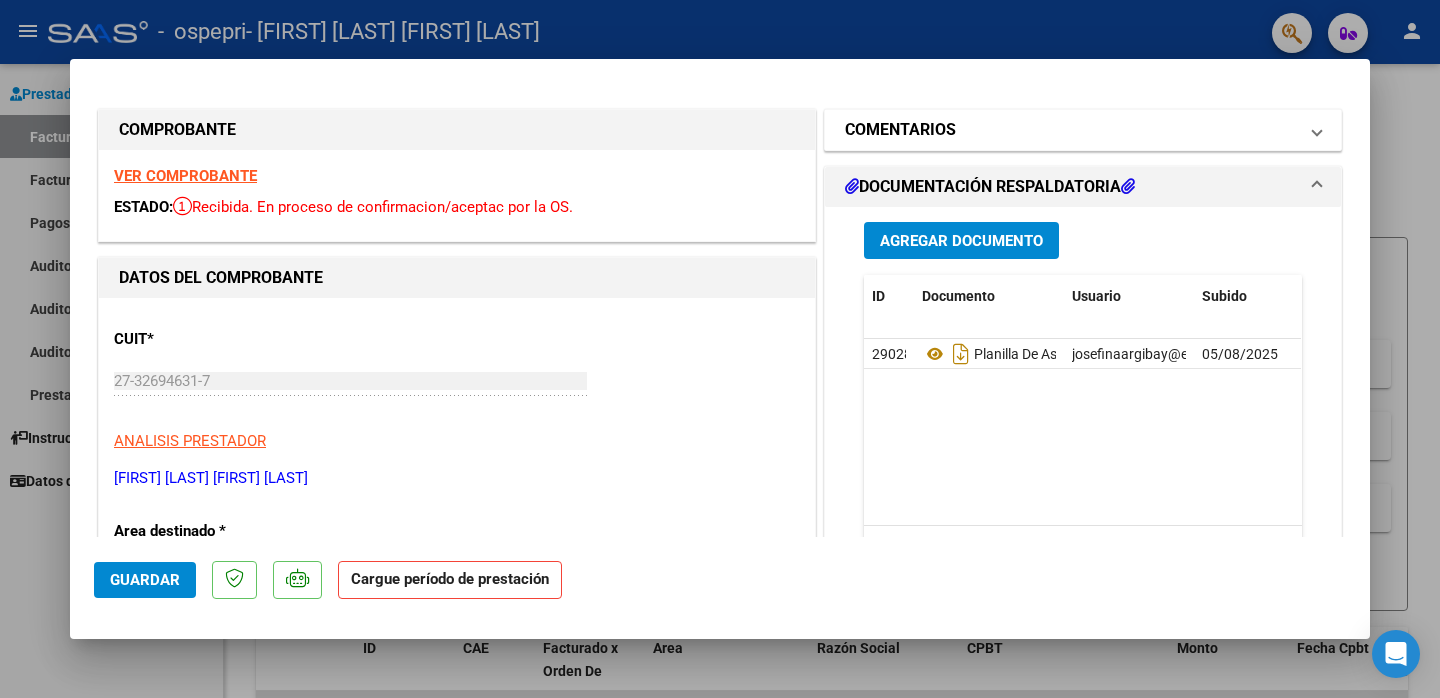 click on "COMENTARIOS" at bounding box center [900, 130] 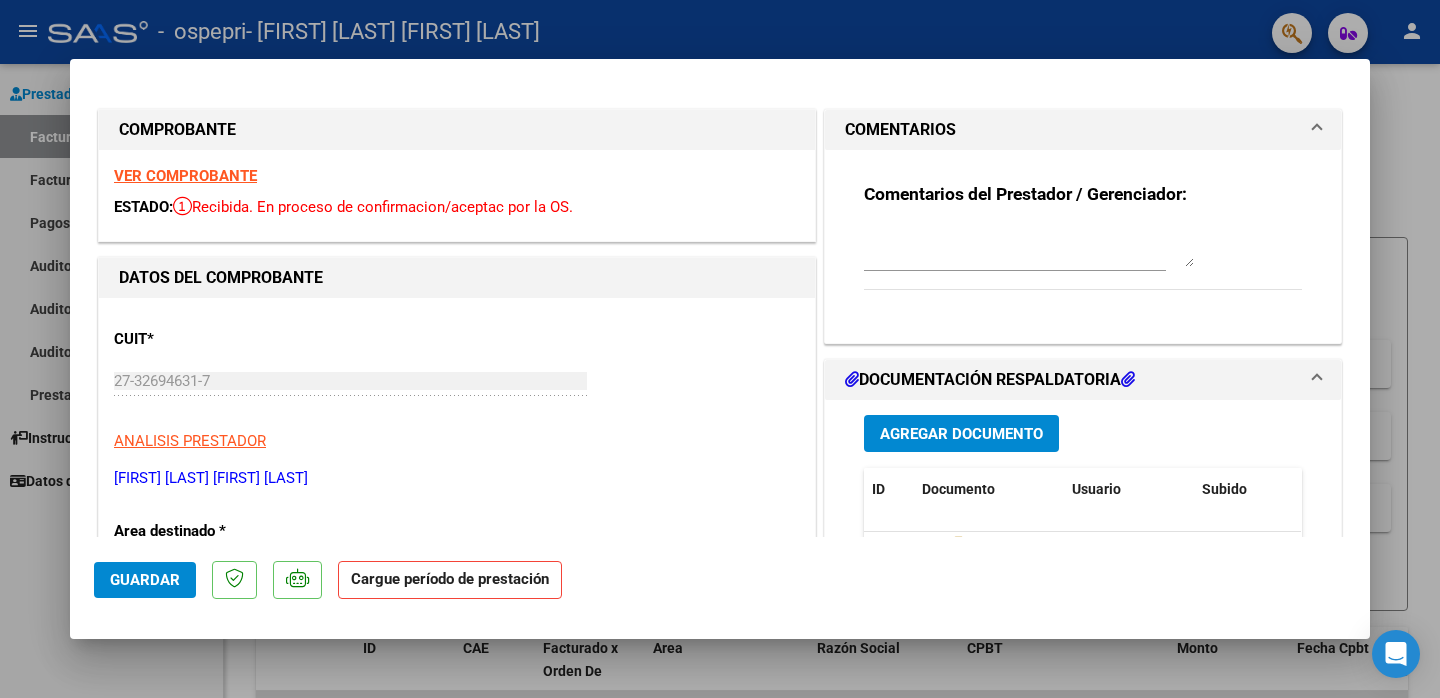 click on "[FIRST] [LAST] [FIRST] [LAST]" at bounding box center (457, 478) 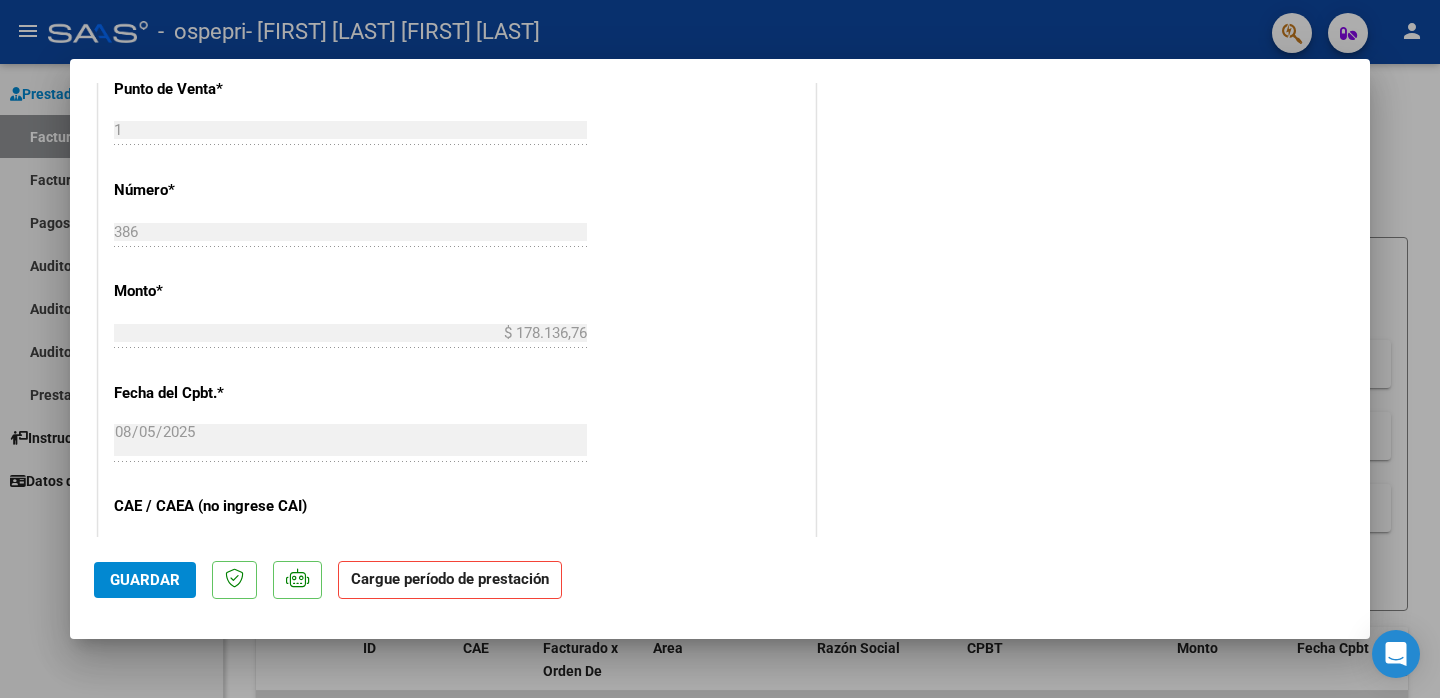 scroll, scrollTop: 1016, scrollLeft: 0, axis: vertical 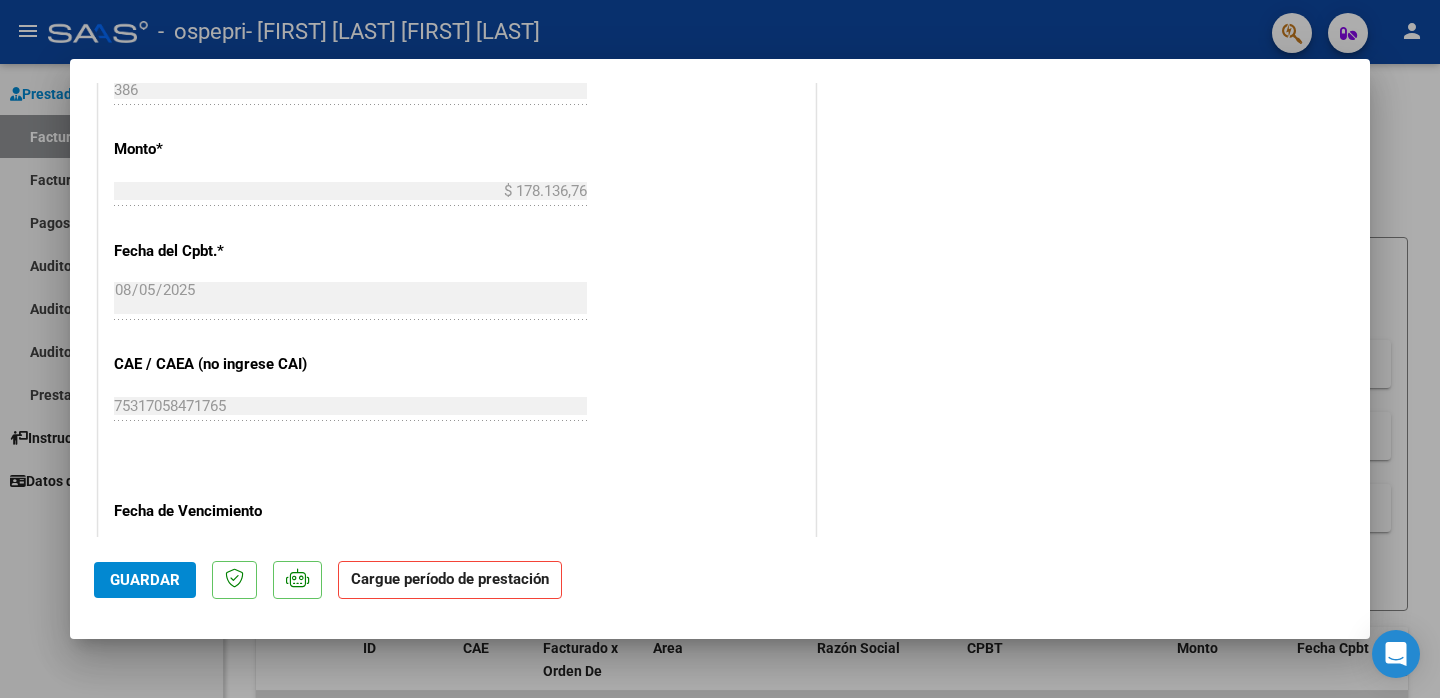 drag, startPoint x: 627, startPoint y: 412, endPoint x: 557, endPoint y: 365, distance: 84.31489 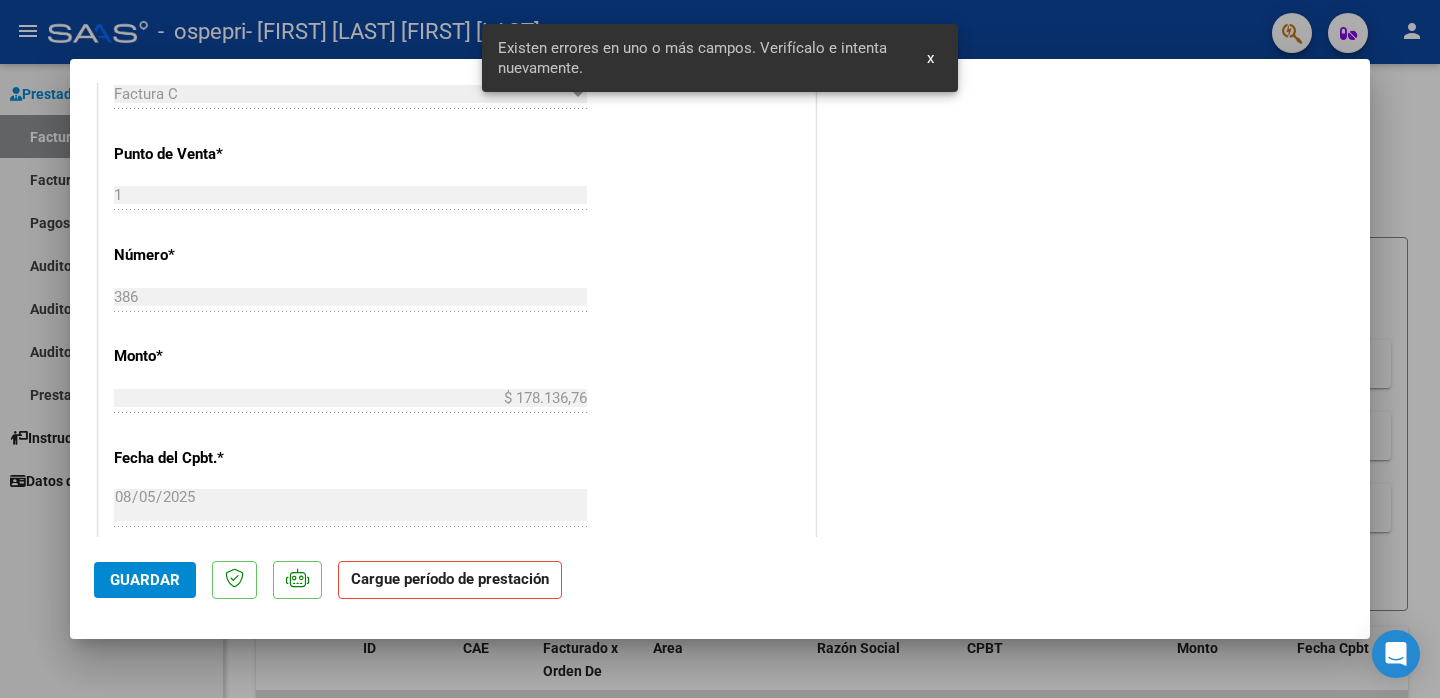 scroll, scrollTop: 374, scrollLeft: 0, axis: vertical 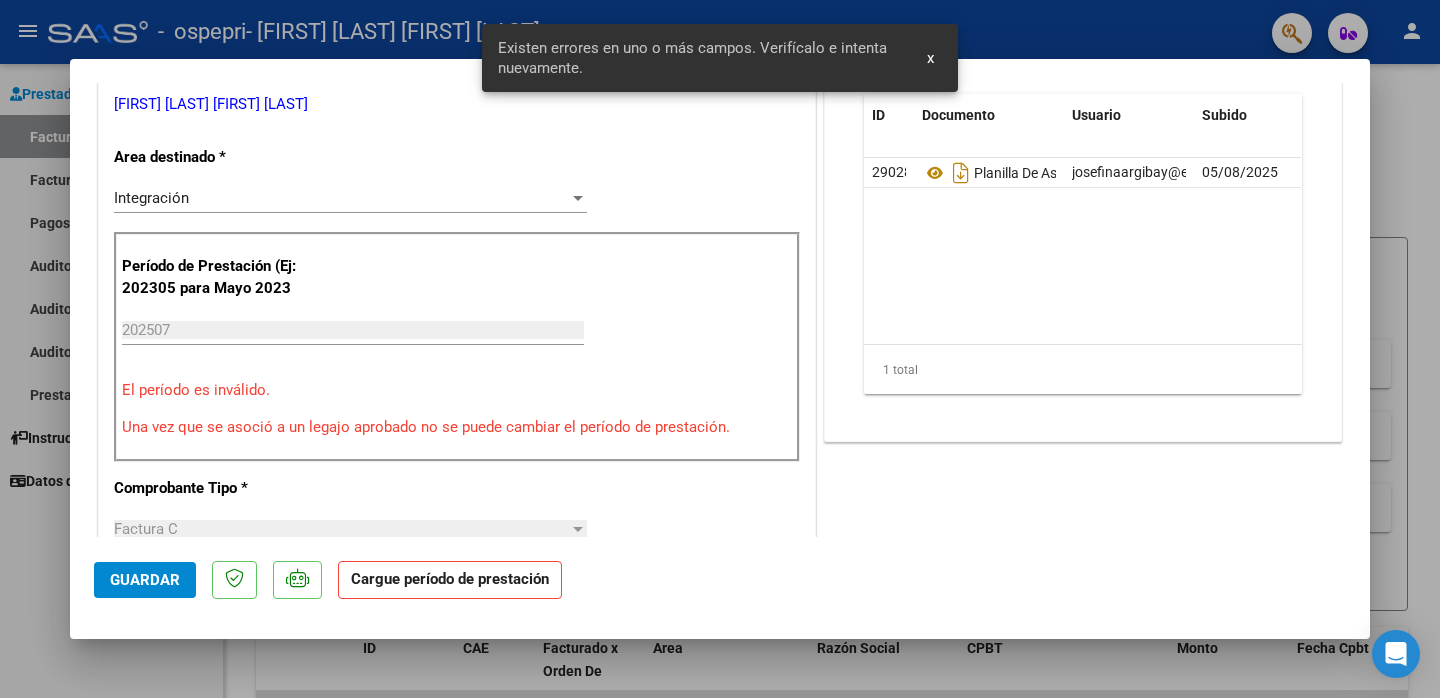 click on "Una vez que se asoció a un legajo aprobado no se puede cambiar el período de prestación." at bounding box center [457, 427] 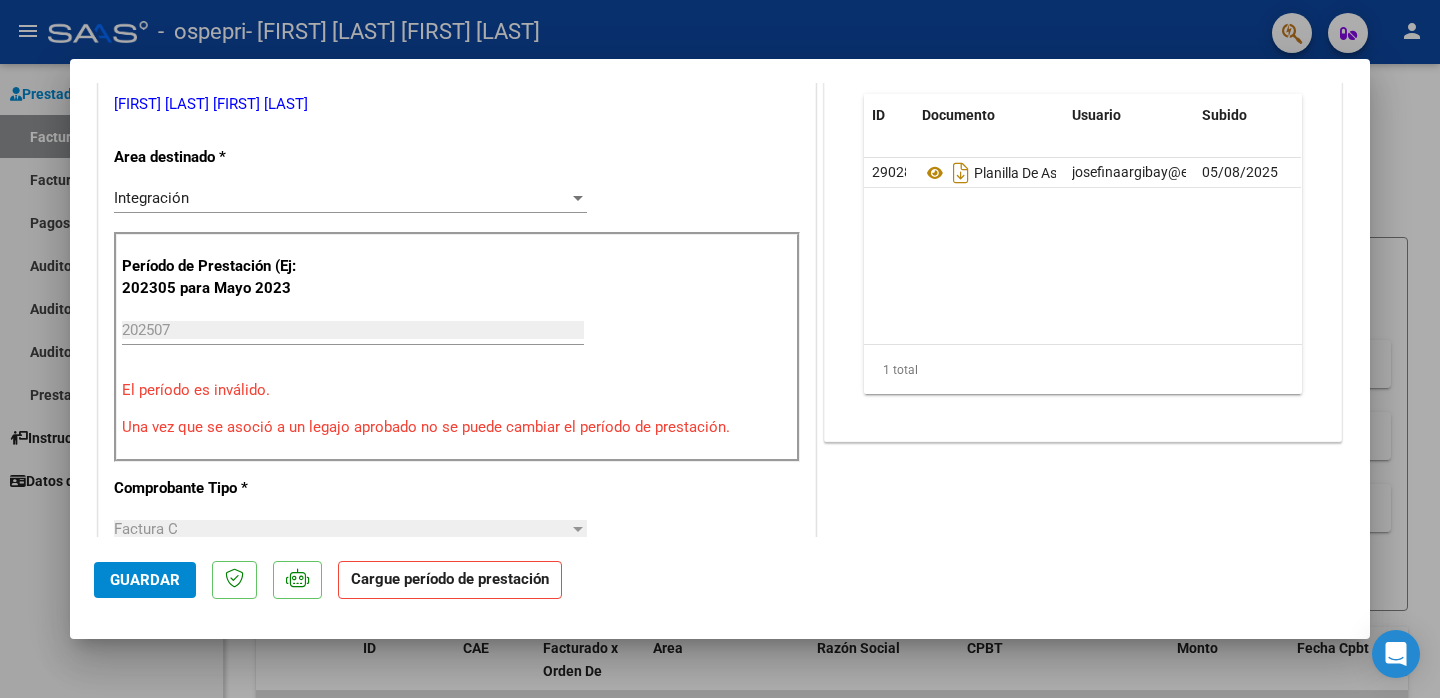 drag, startPoint x: 285, startPoint y: 419, endPoint x: 455, endPoint y: 501, distance: 188.74321 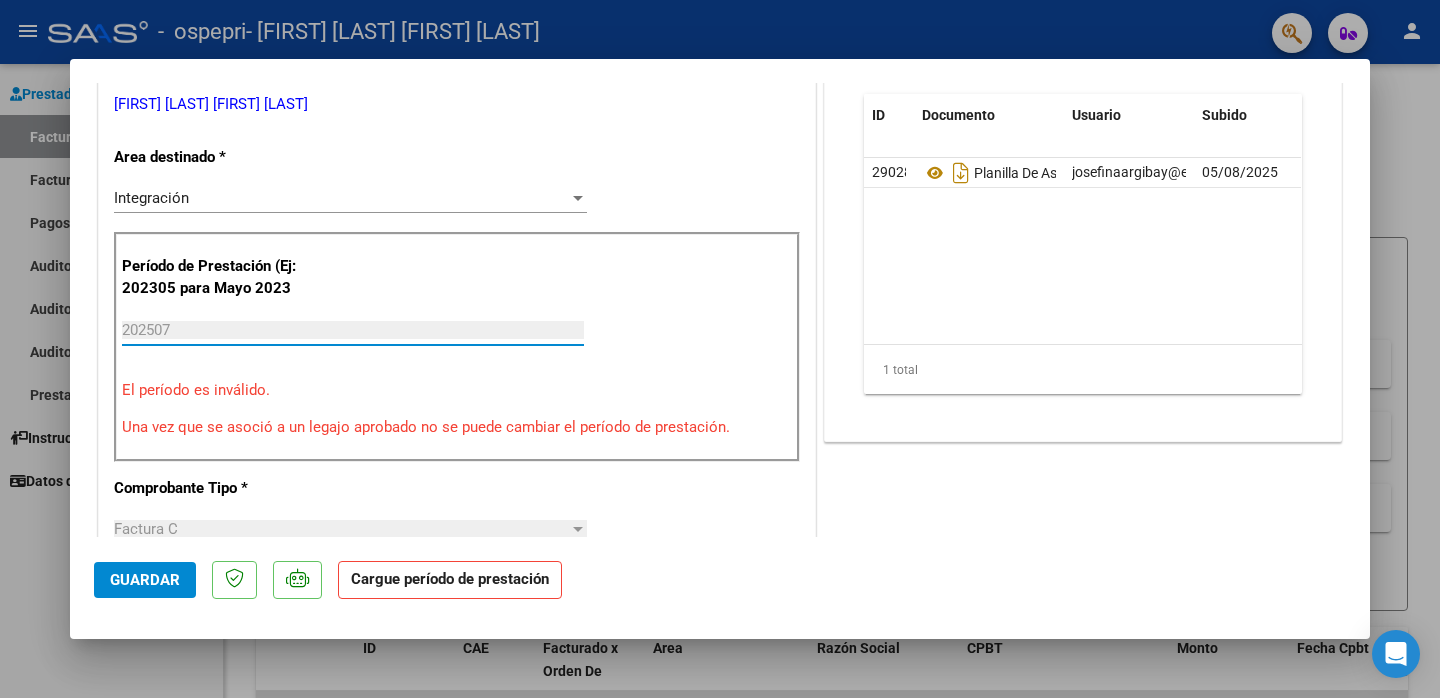 drag, startPoint x: 194, startPoint y: 335, endPoint x: 118, endPoint y: 320, distance: 77.46612 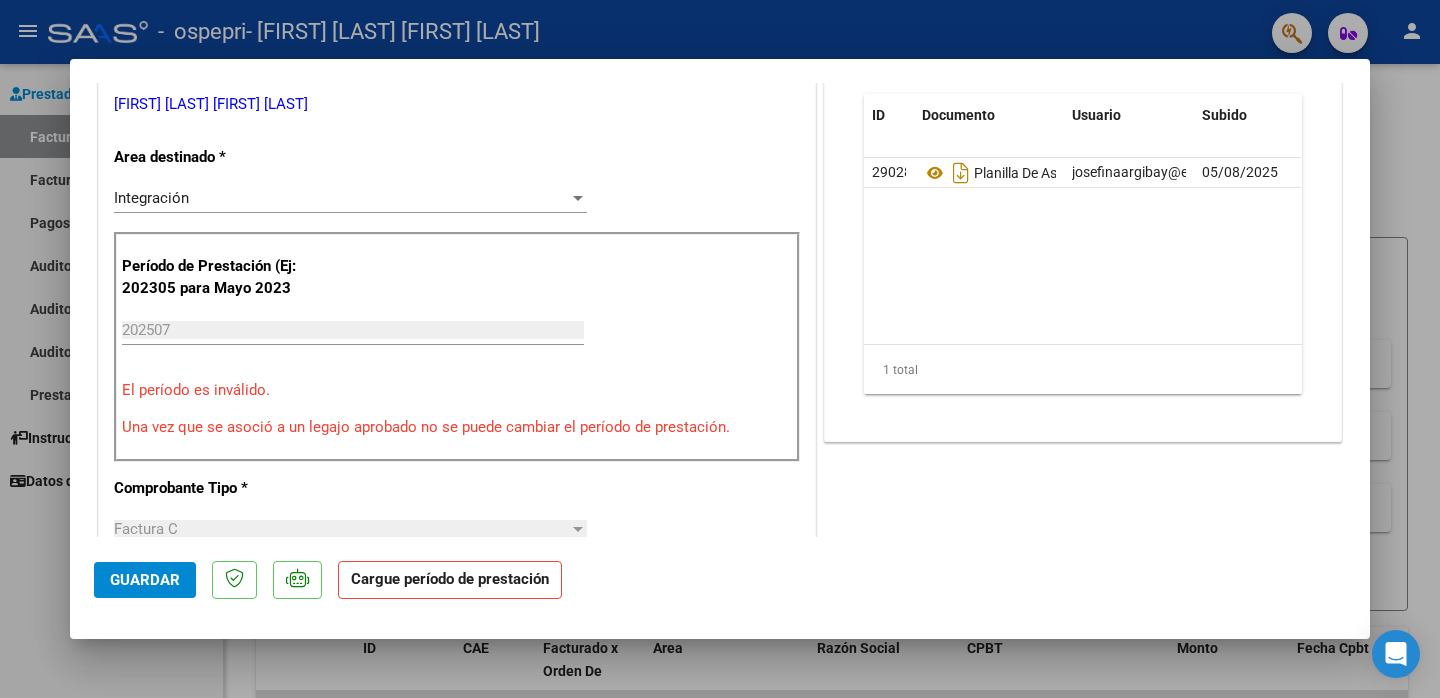 click on "Período de Prestación (Ej: 202305 para Mayo 2023" at bounding box center [222, 277] 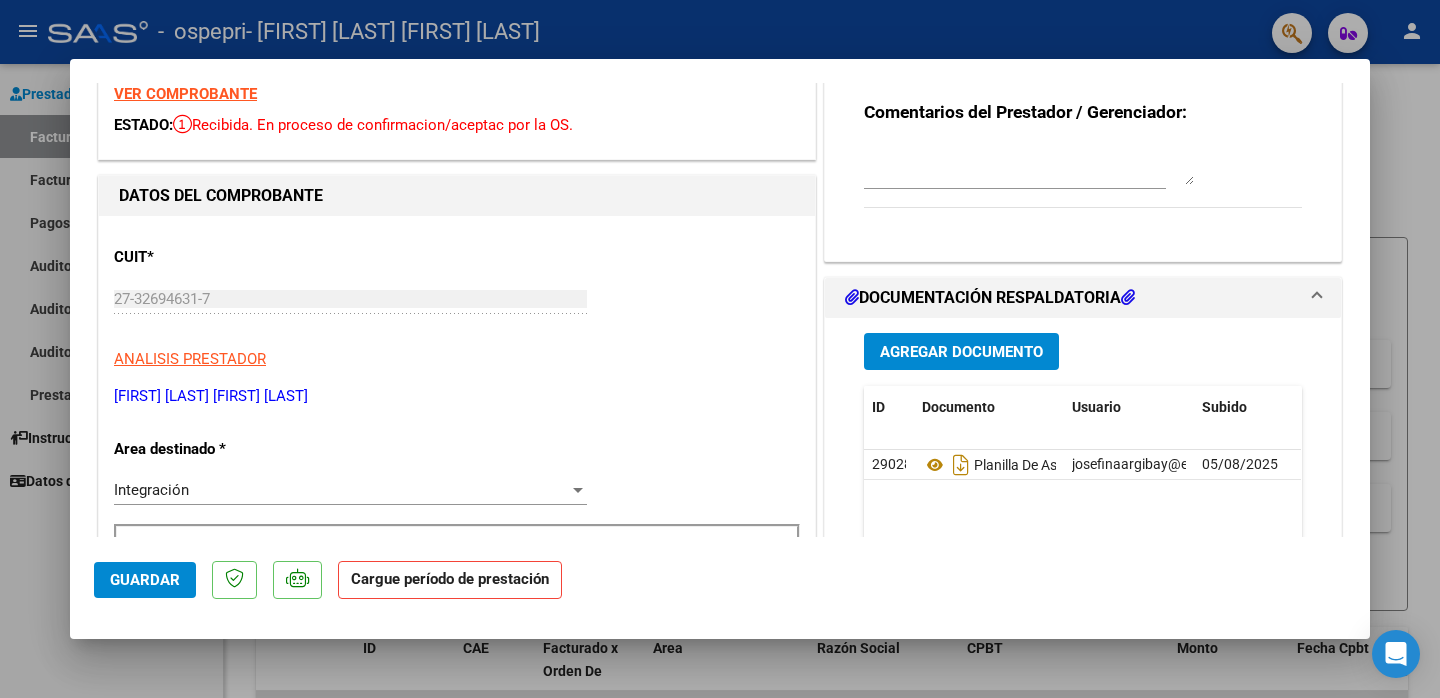 scroll, scrollTop: 0, scrollLeft: 0, axis: both 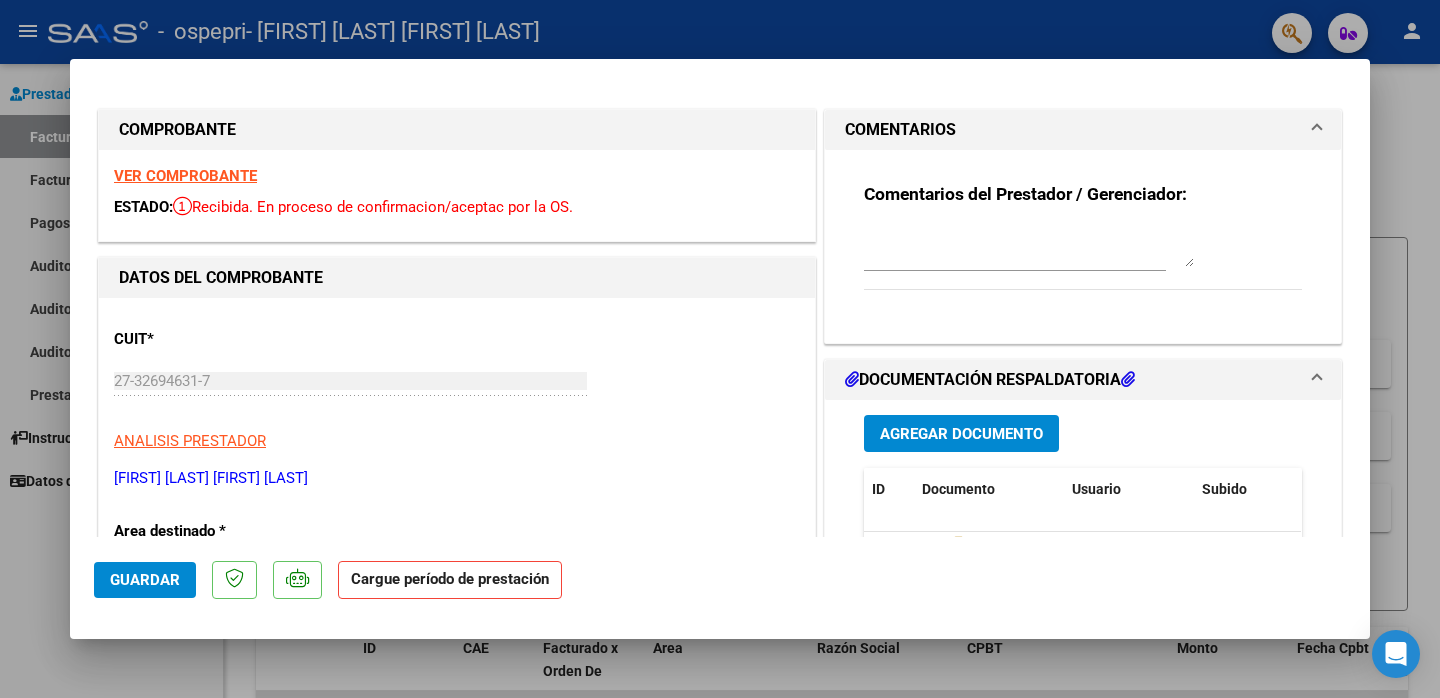 drag, startPoint x: 883, startPoint y: 319, endPoint x: 933, endPoint y: 131, distance: 194.53534 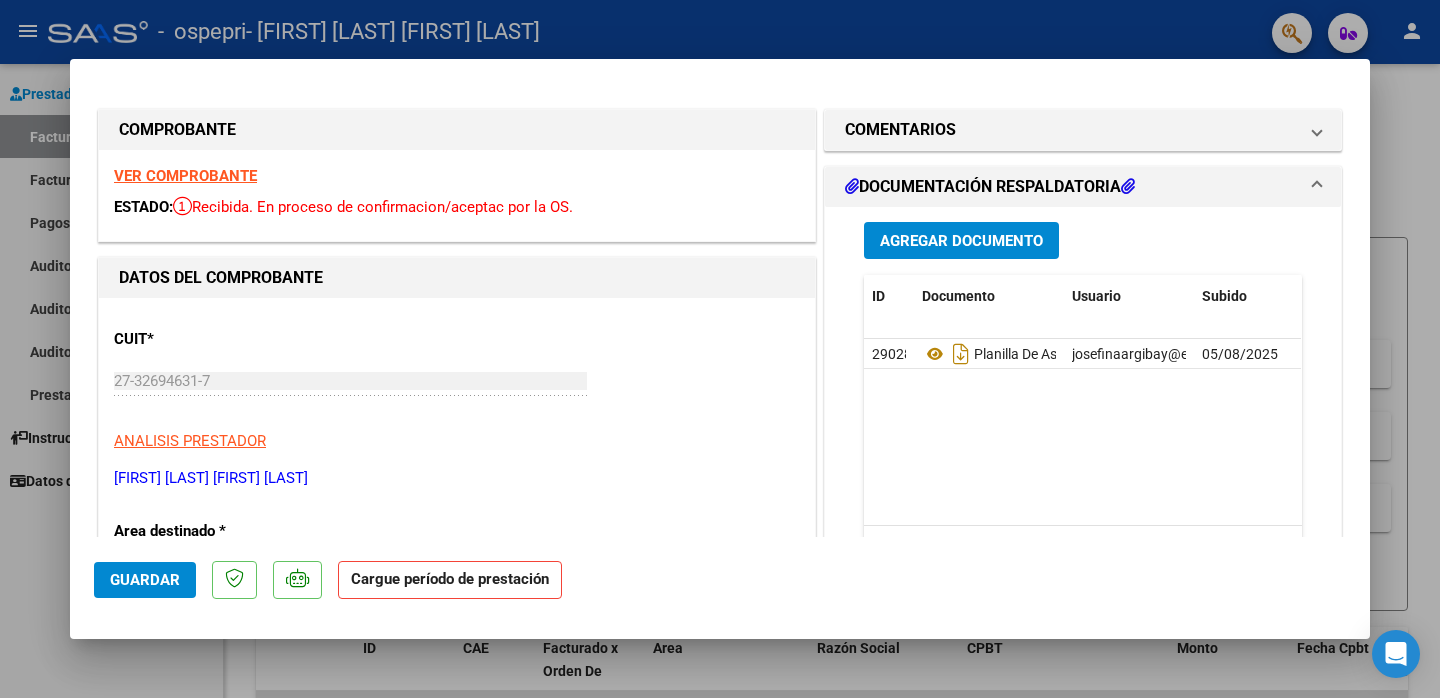click at bounding box center (1317, 187) 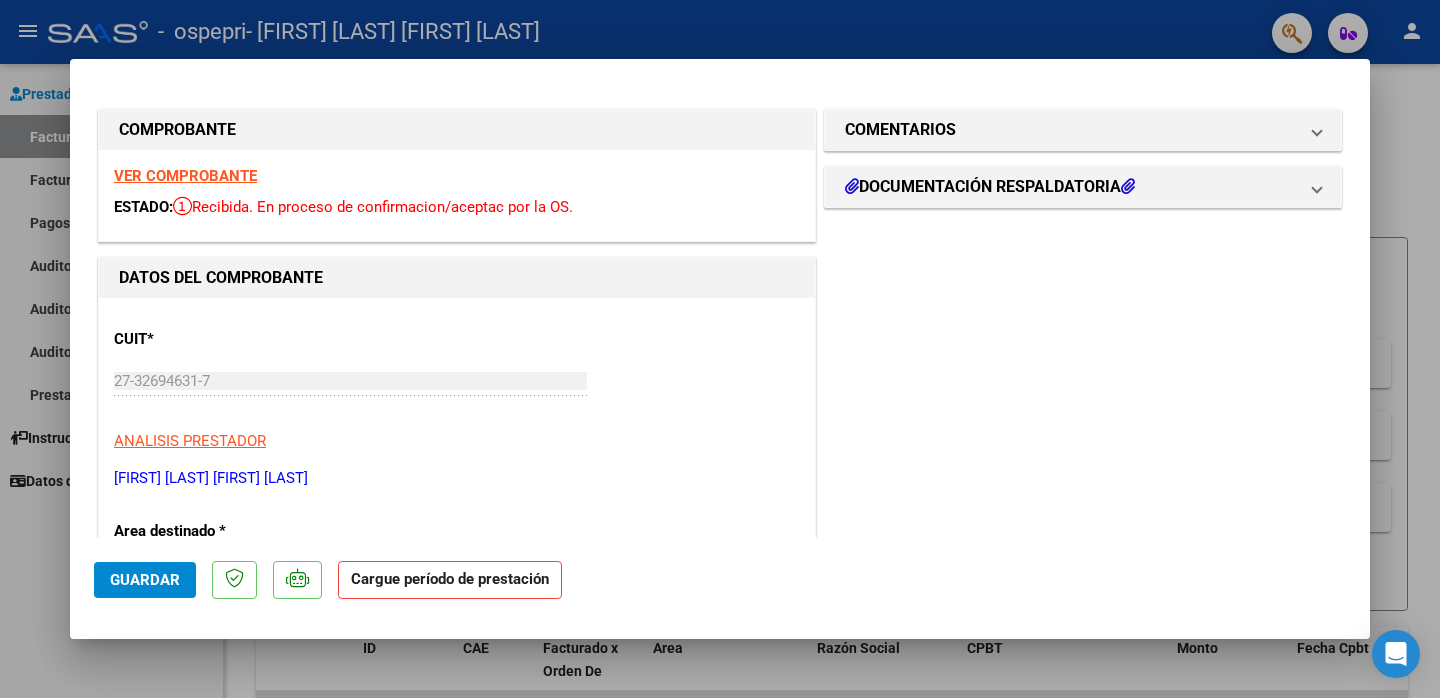click at bounding box center [720, 349] 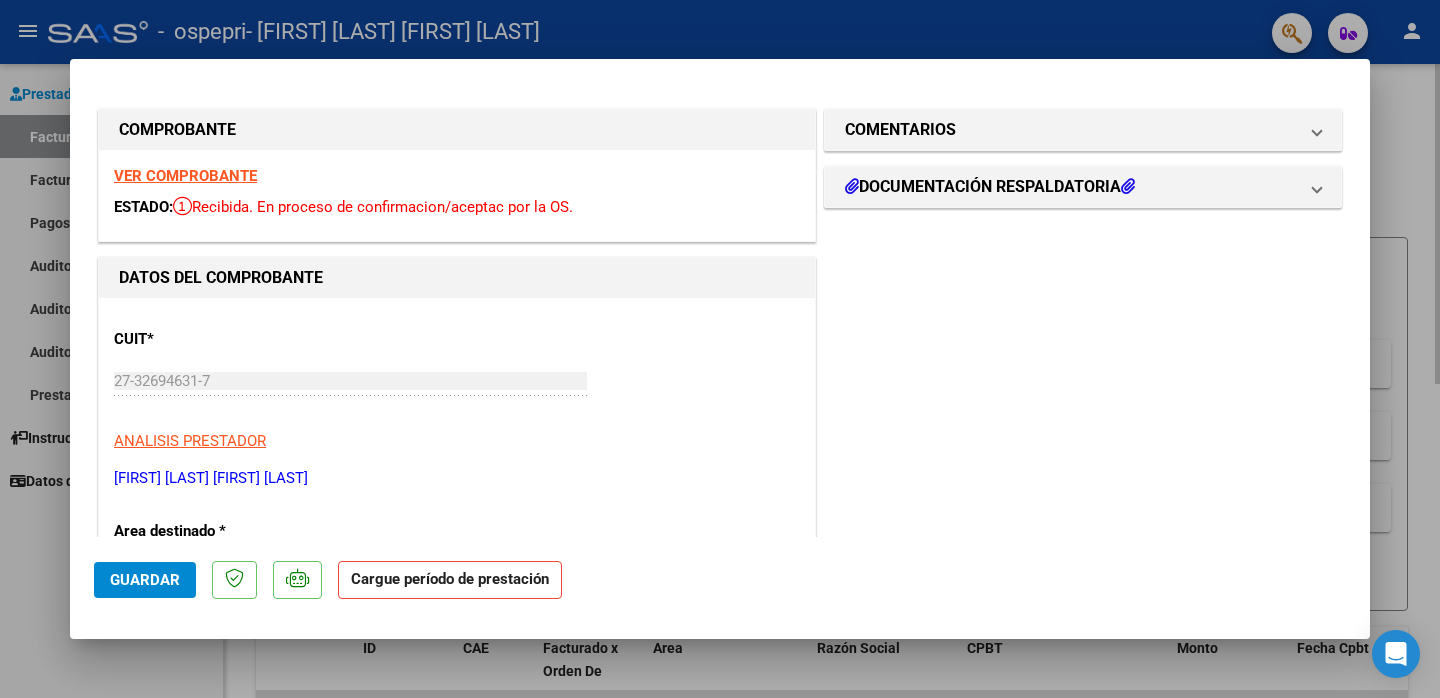 type 